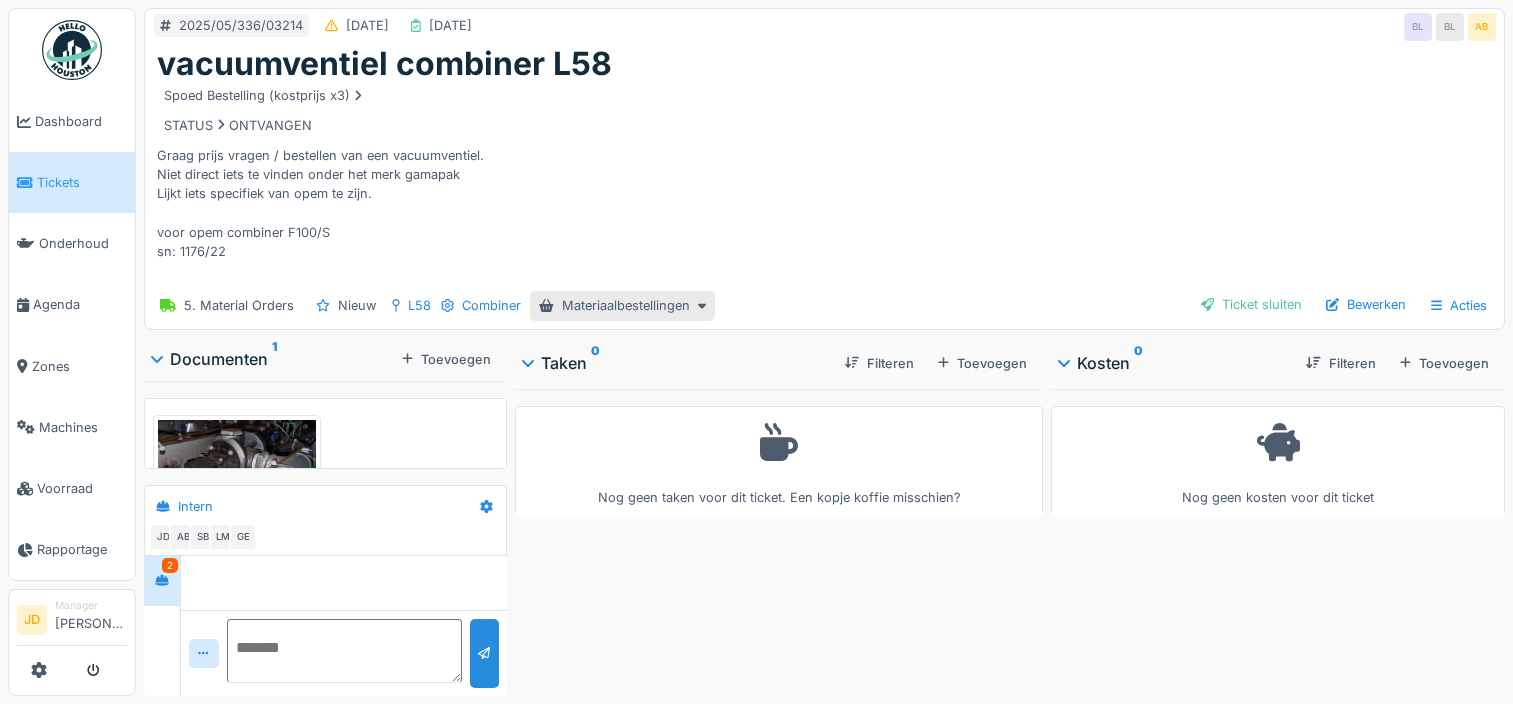 scroll, scrollTop: 0, scrollLeft: 0, axis: both 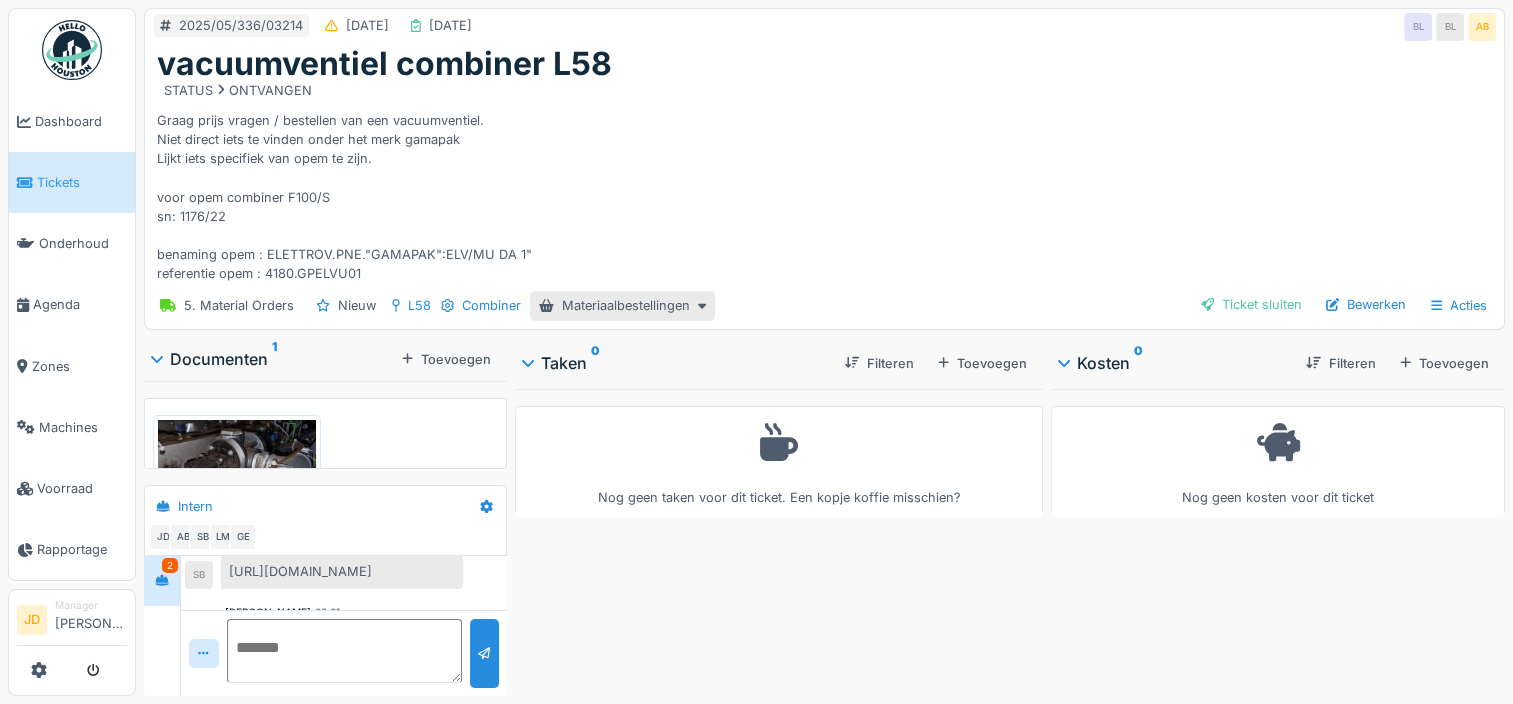 drag, startPoint x: 228, startPoint y: 557, endPoint x: 436, endPoint y: 569, distance: 208.34587 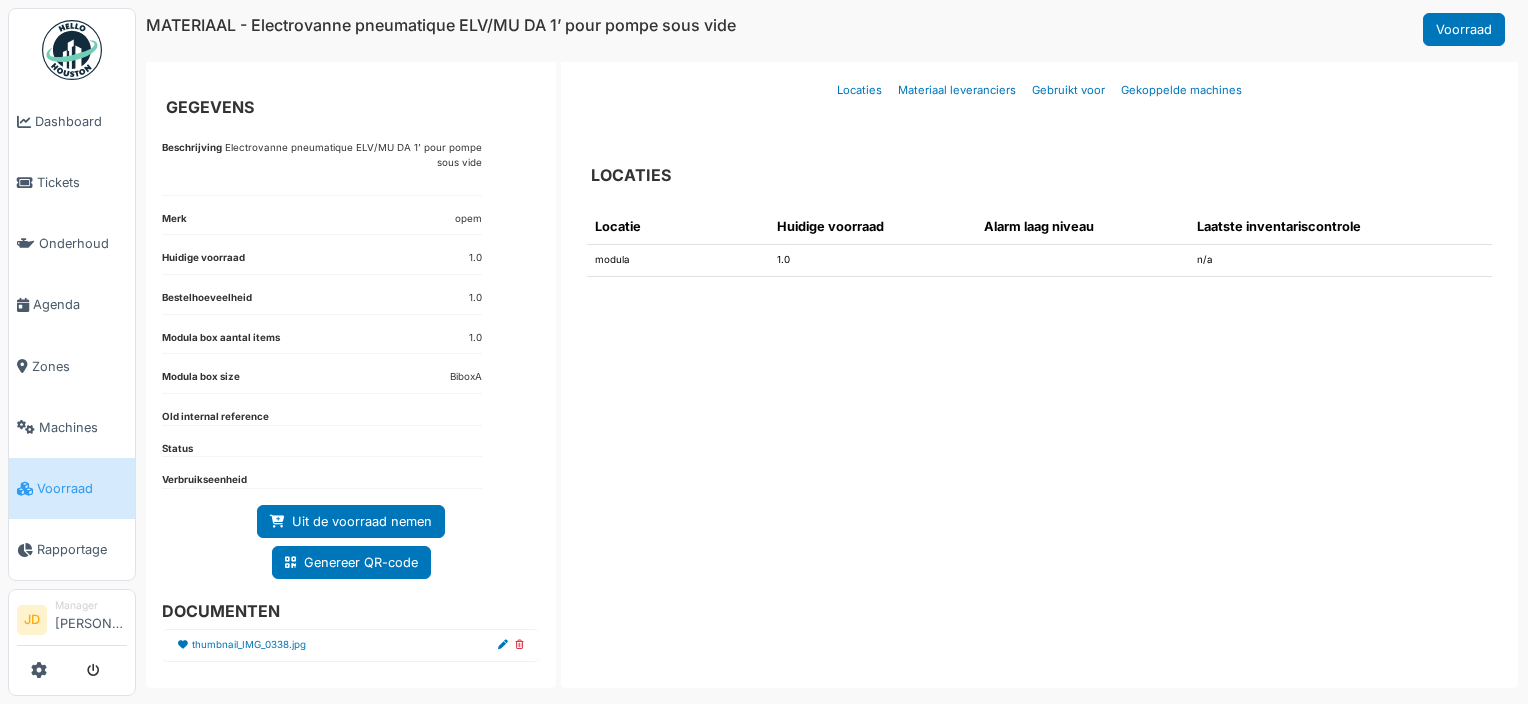 scroll, scrollTop: 0, scrollLeft: 0, axis: both 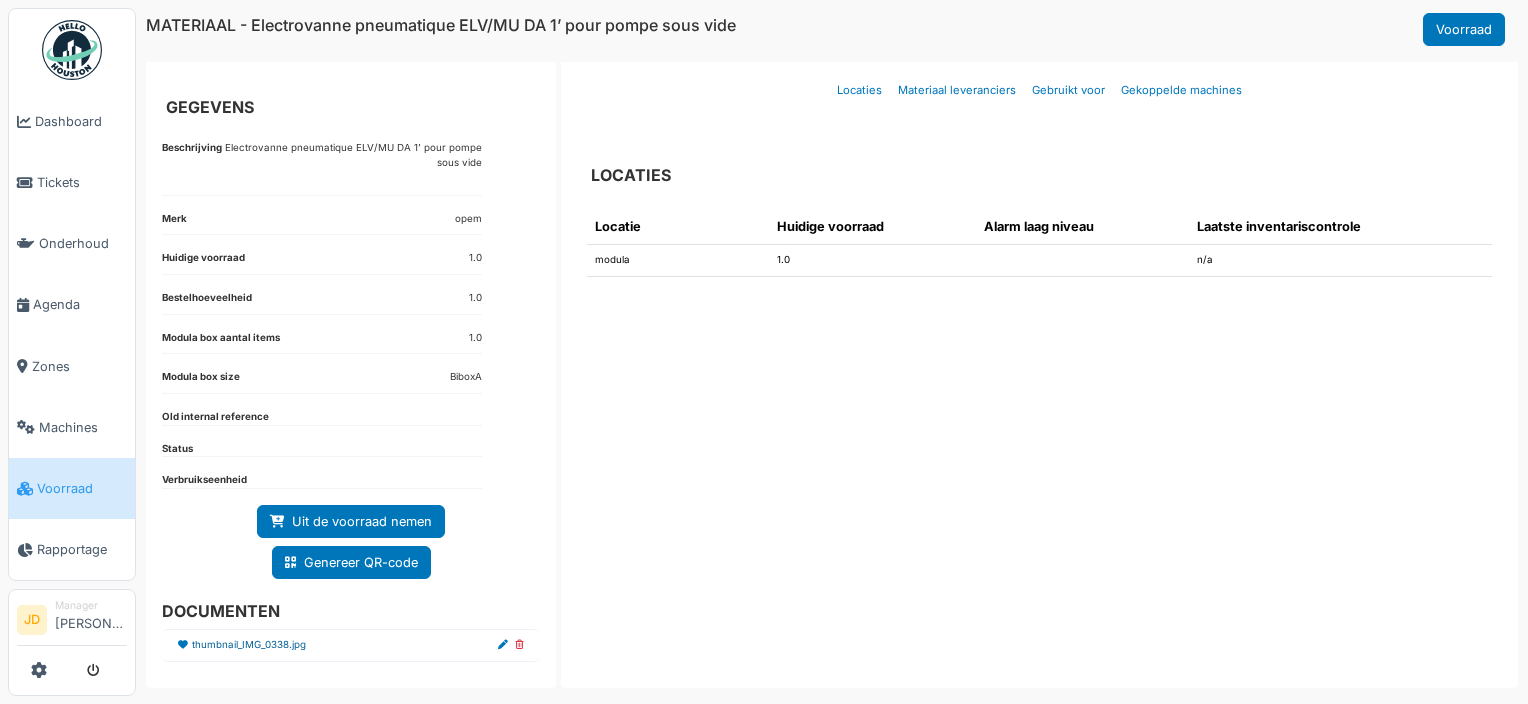 click on "thumbnail_IMG_0338.jpg" at bounding box center (249, 645) 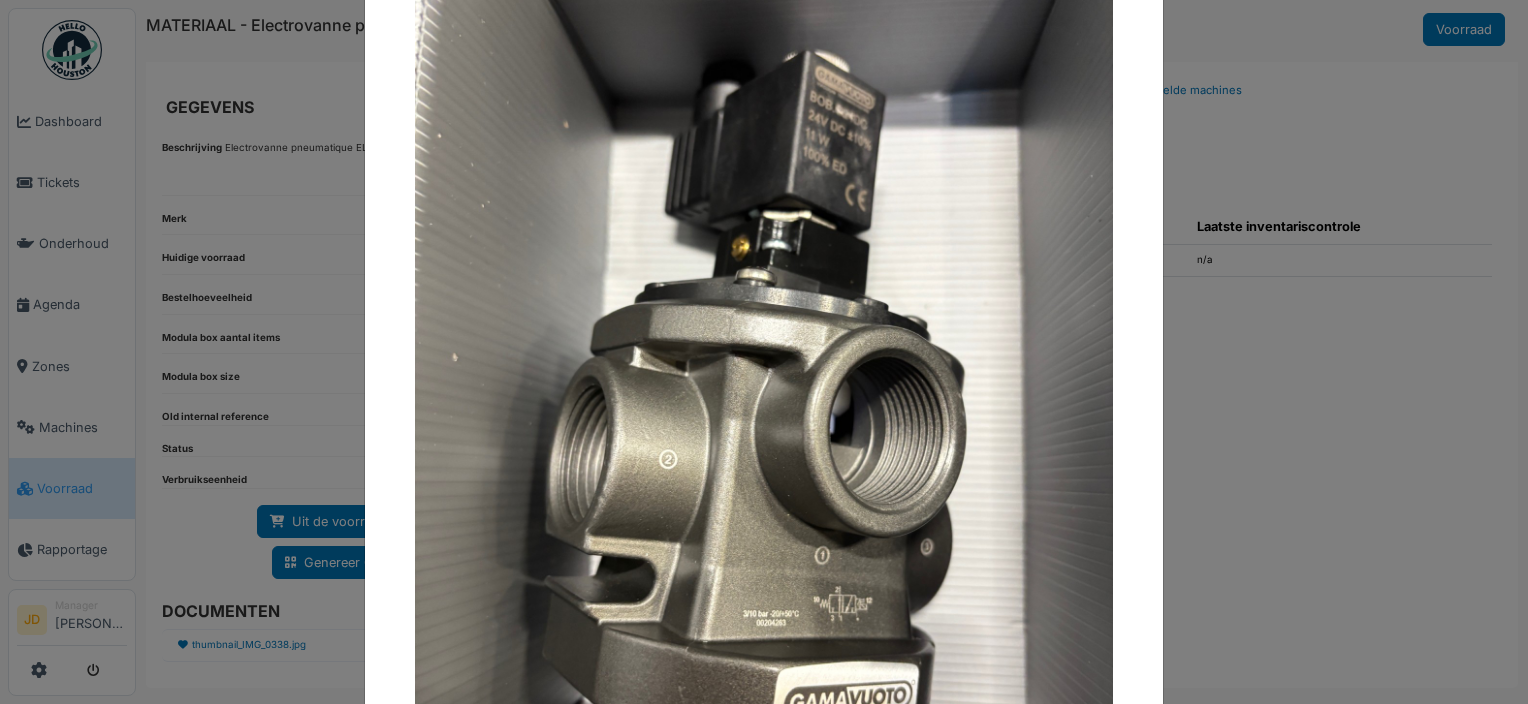 scroll, scrollTop: 212, scrollLeft: 0, axis: vertical 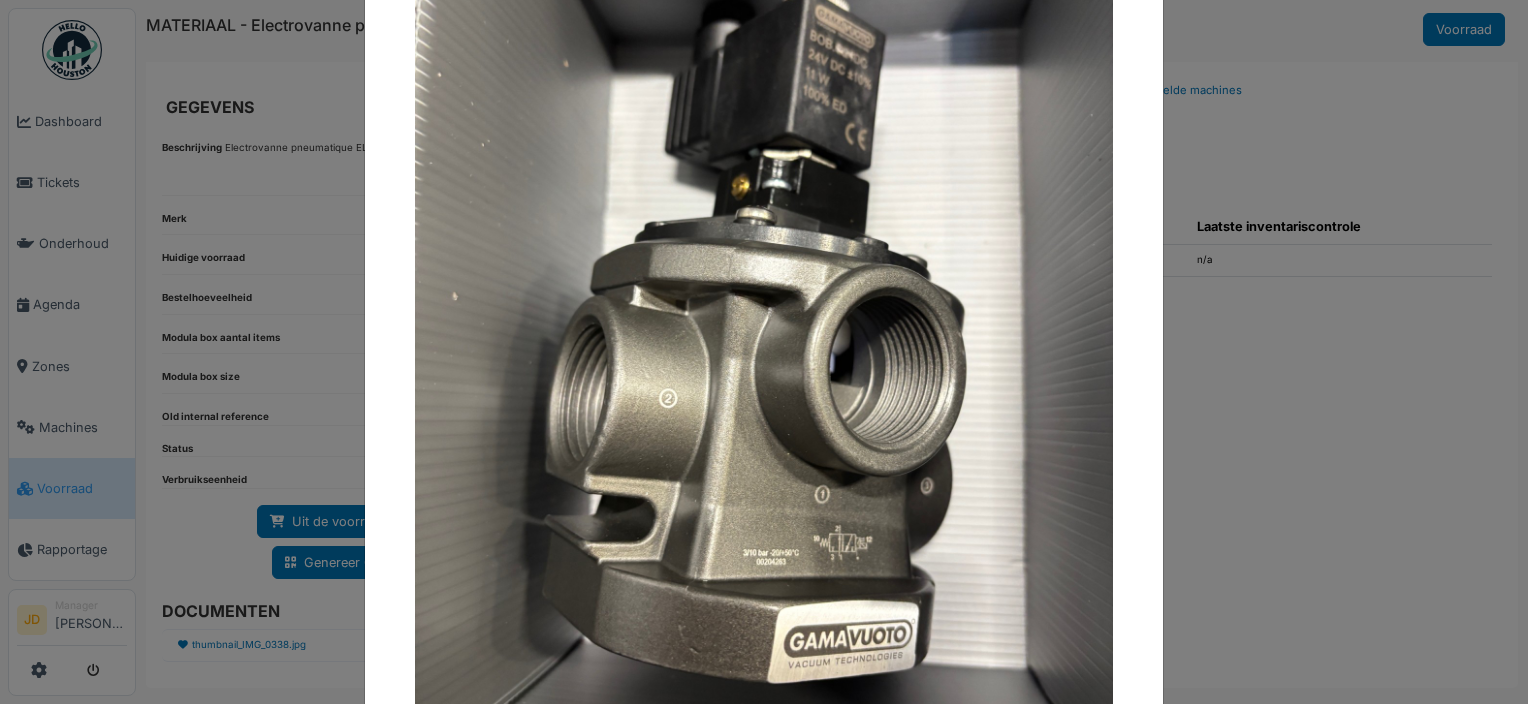 click at bounding box center [764, 352] 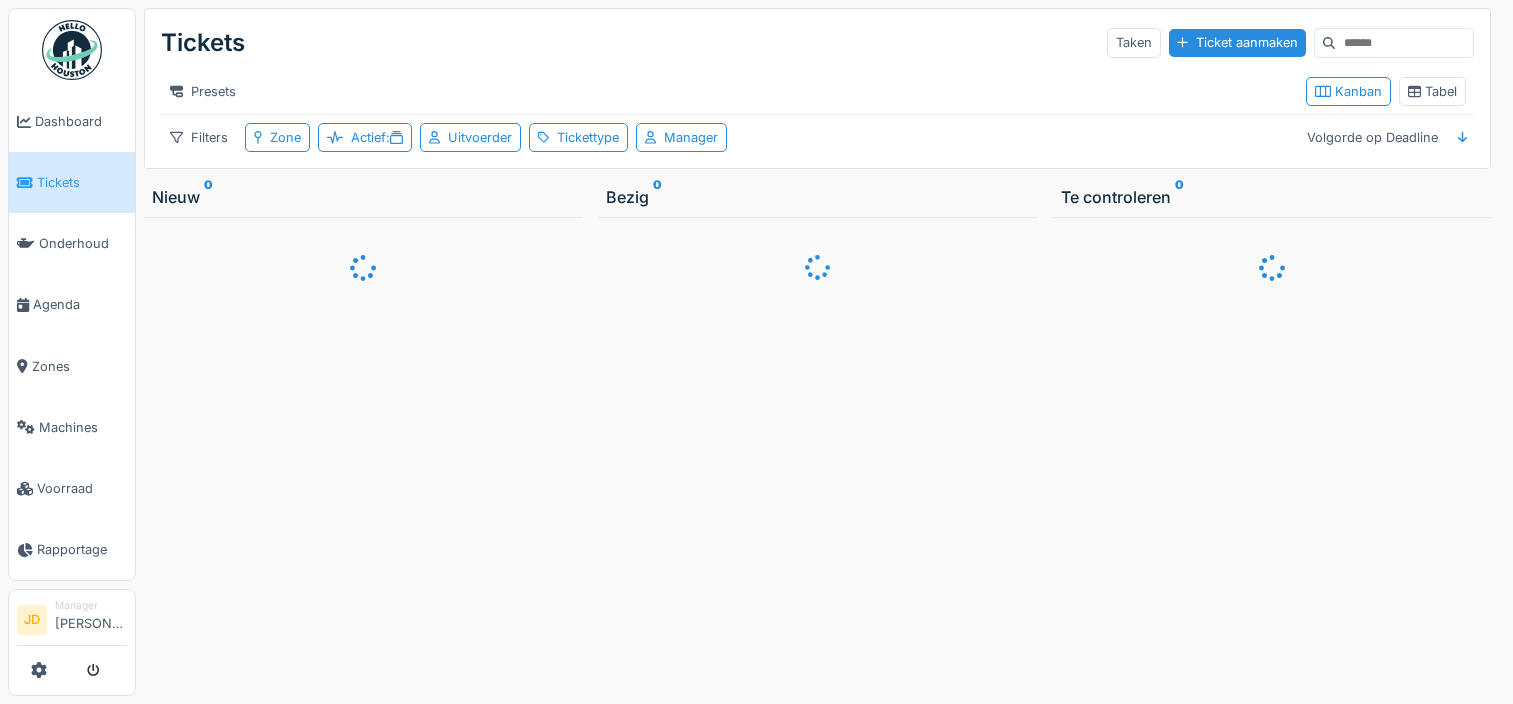 scroll, scrollTop: 0, scrollLeft: 0, axis: both 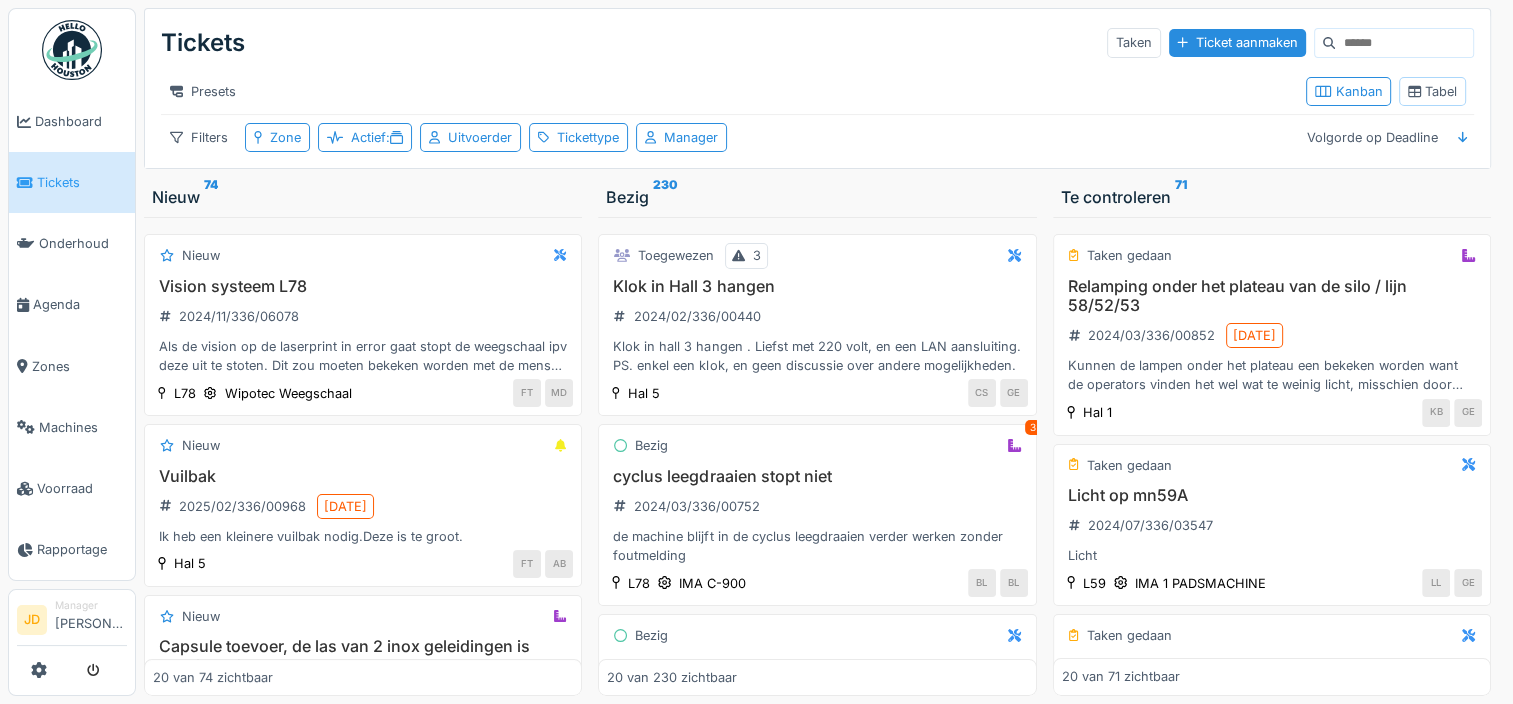 click on "Tabel" at bounding box center [1432, 91] 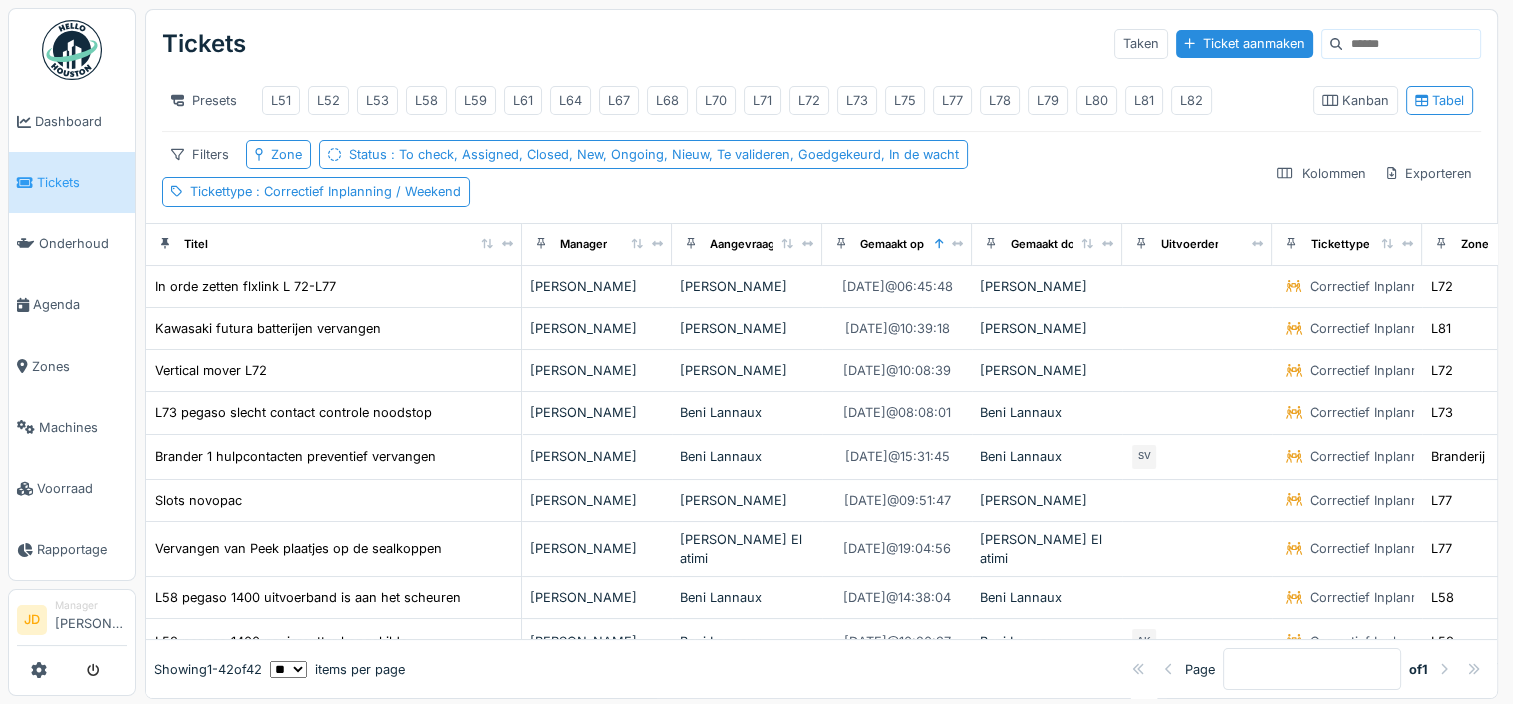 click at bounding box center [1411, 44] 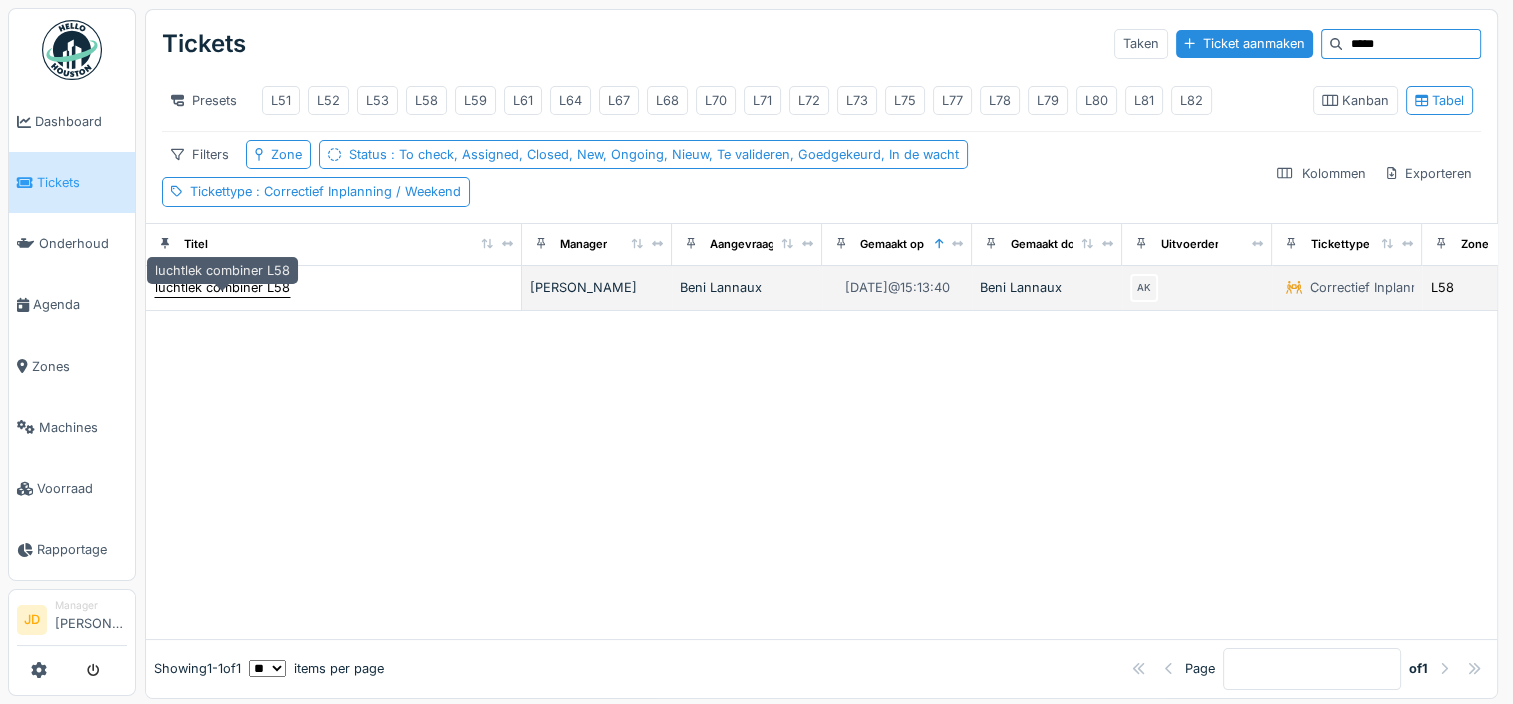 type on "*****" 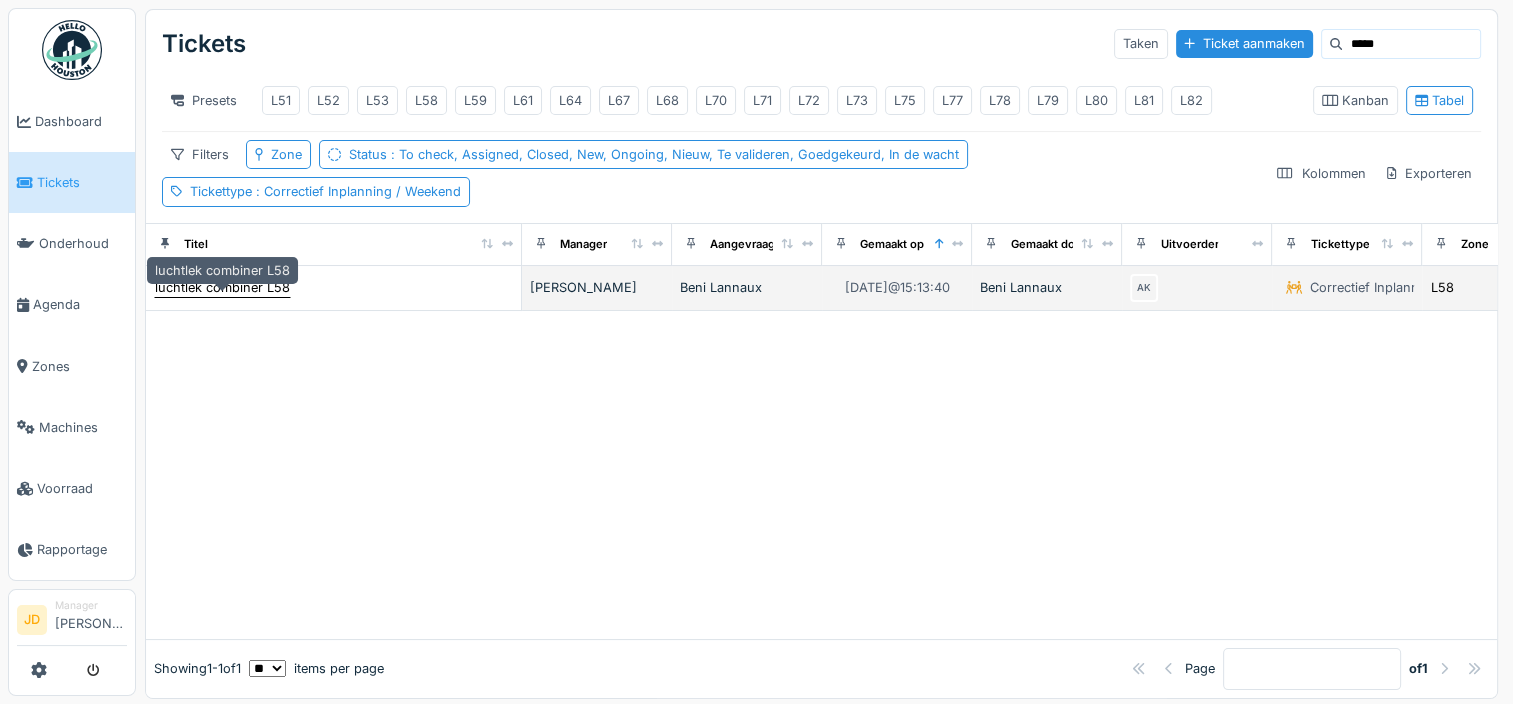 click on "luchtlek combiner L58" at bounding box center (222, 287) 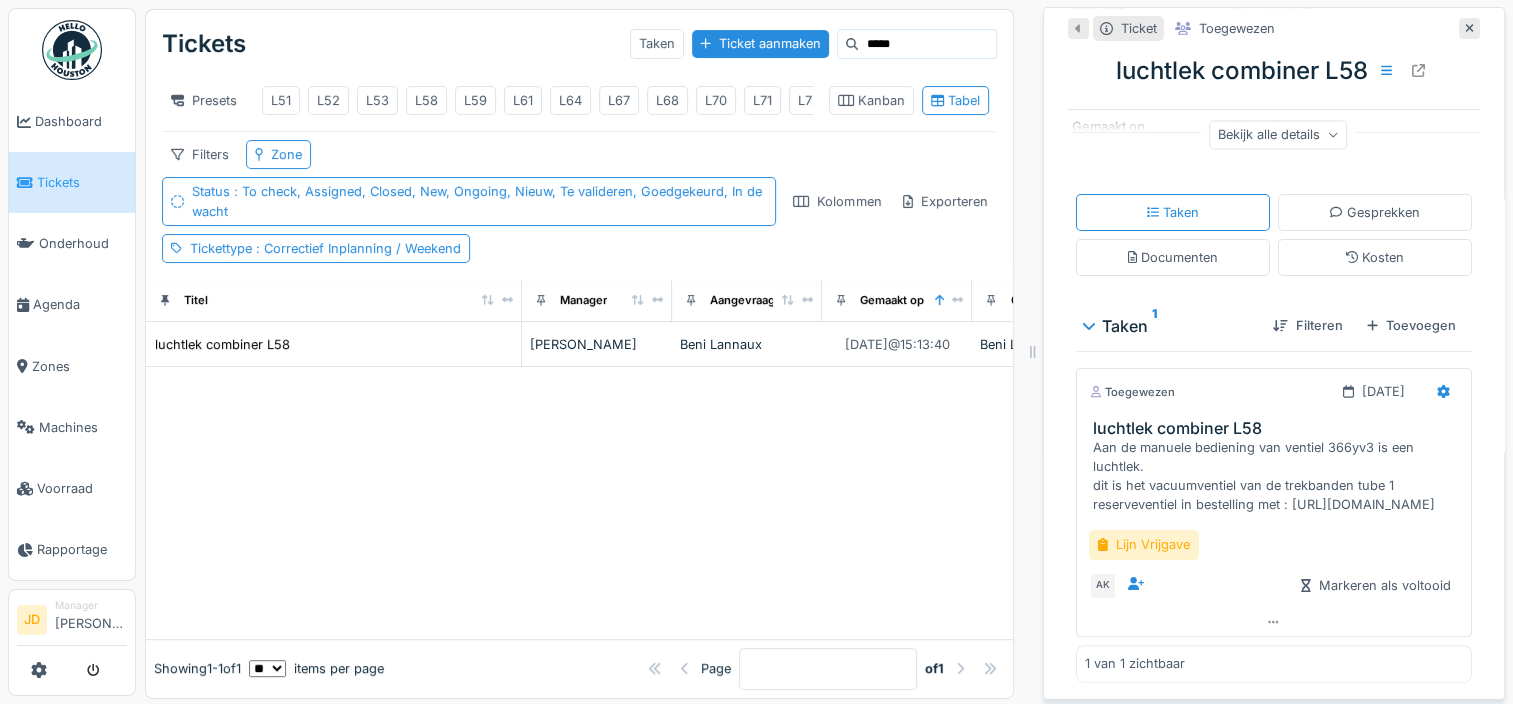 scroll, scrollTop: 355, scrollLeft: 0, axis: vertical 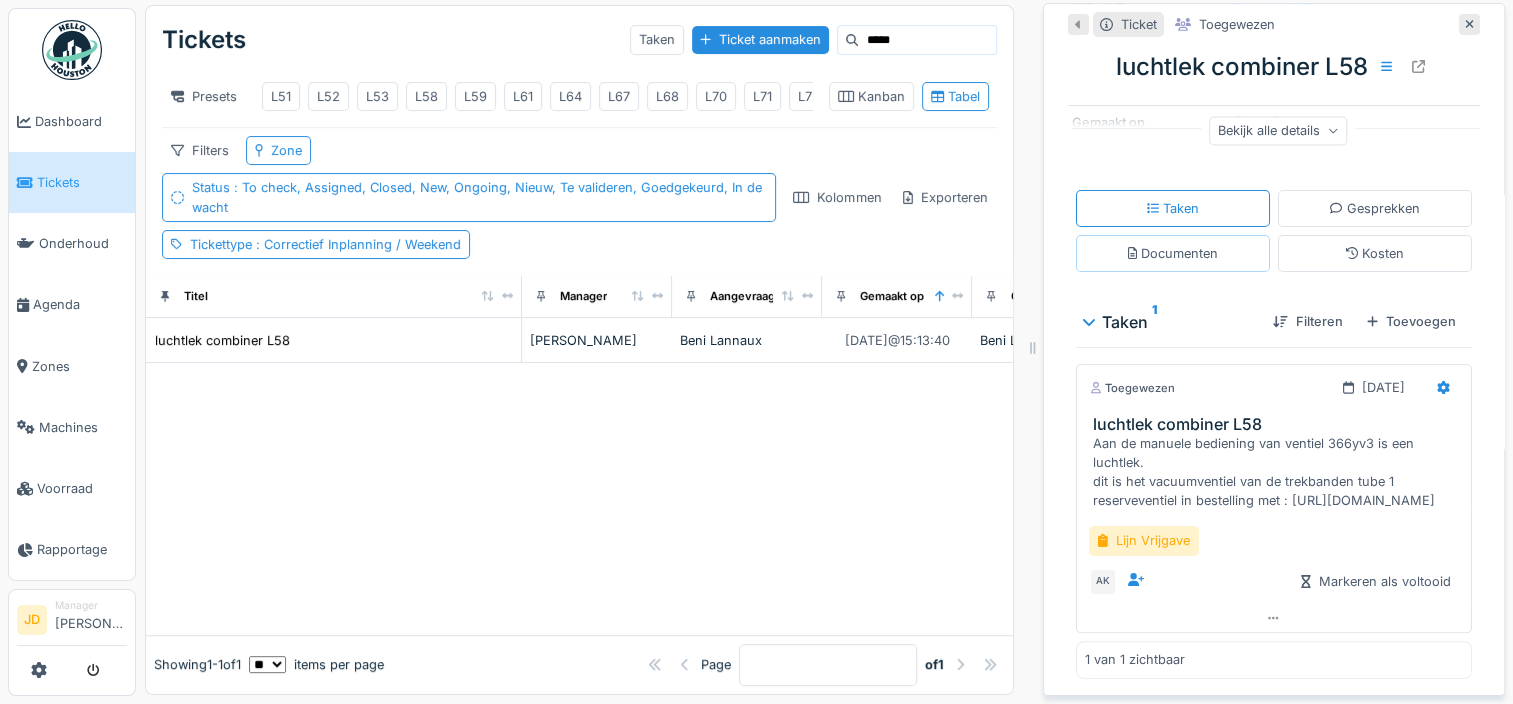 click on "Documenten" at bounding box center (1173, 253) 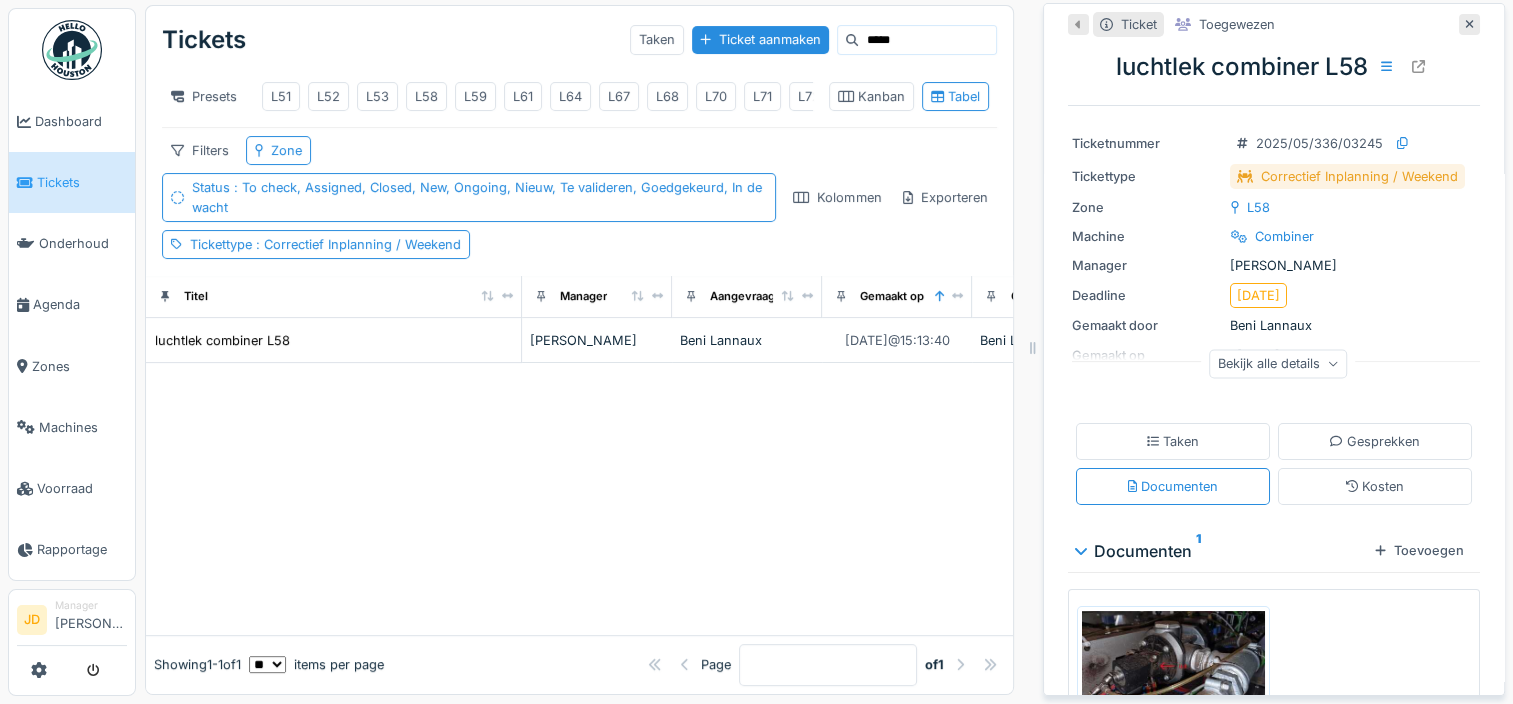 scroll, scrollTop: 184, scrollLeft: 0, axis: vertical 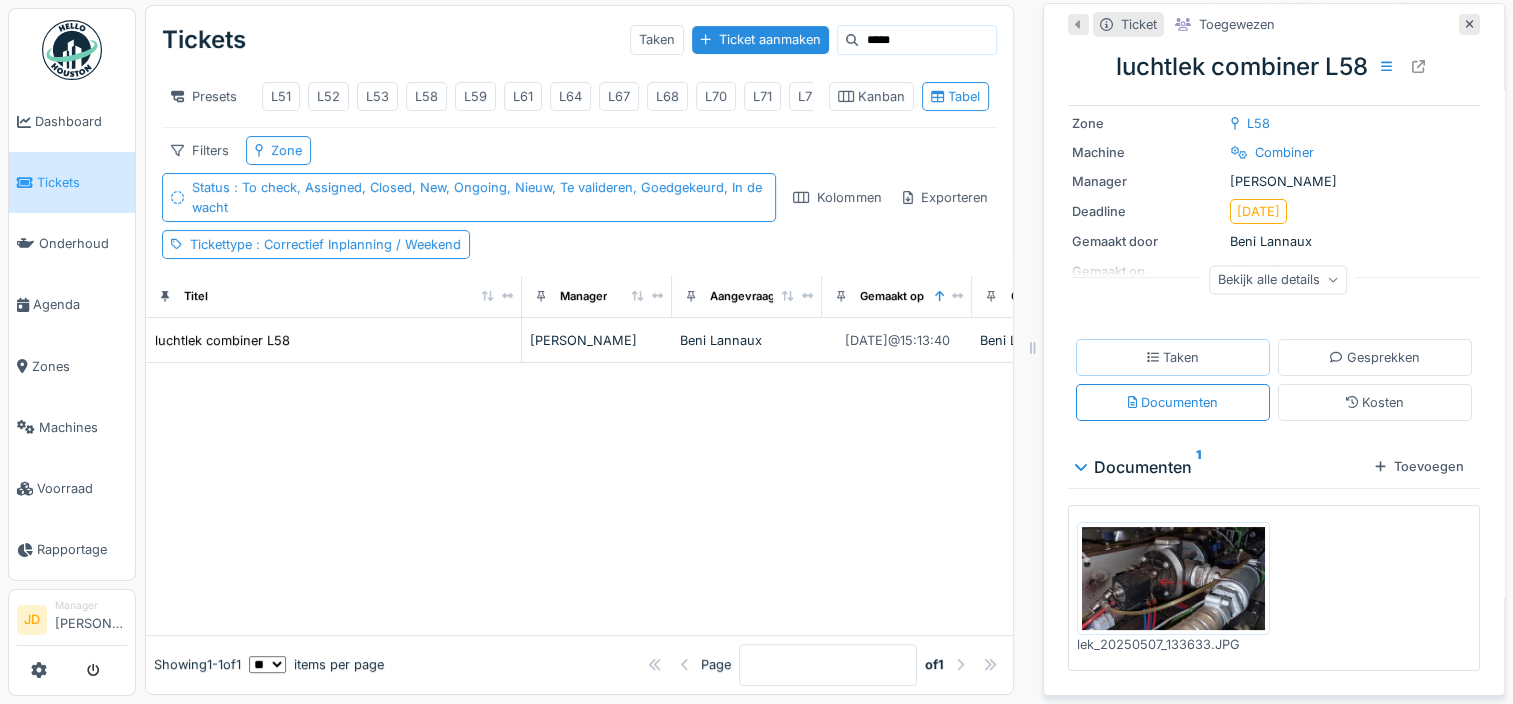 click on "Taken" at bounding box center [1173, 357] 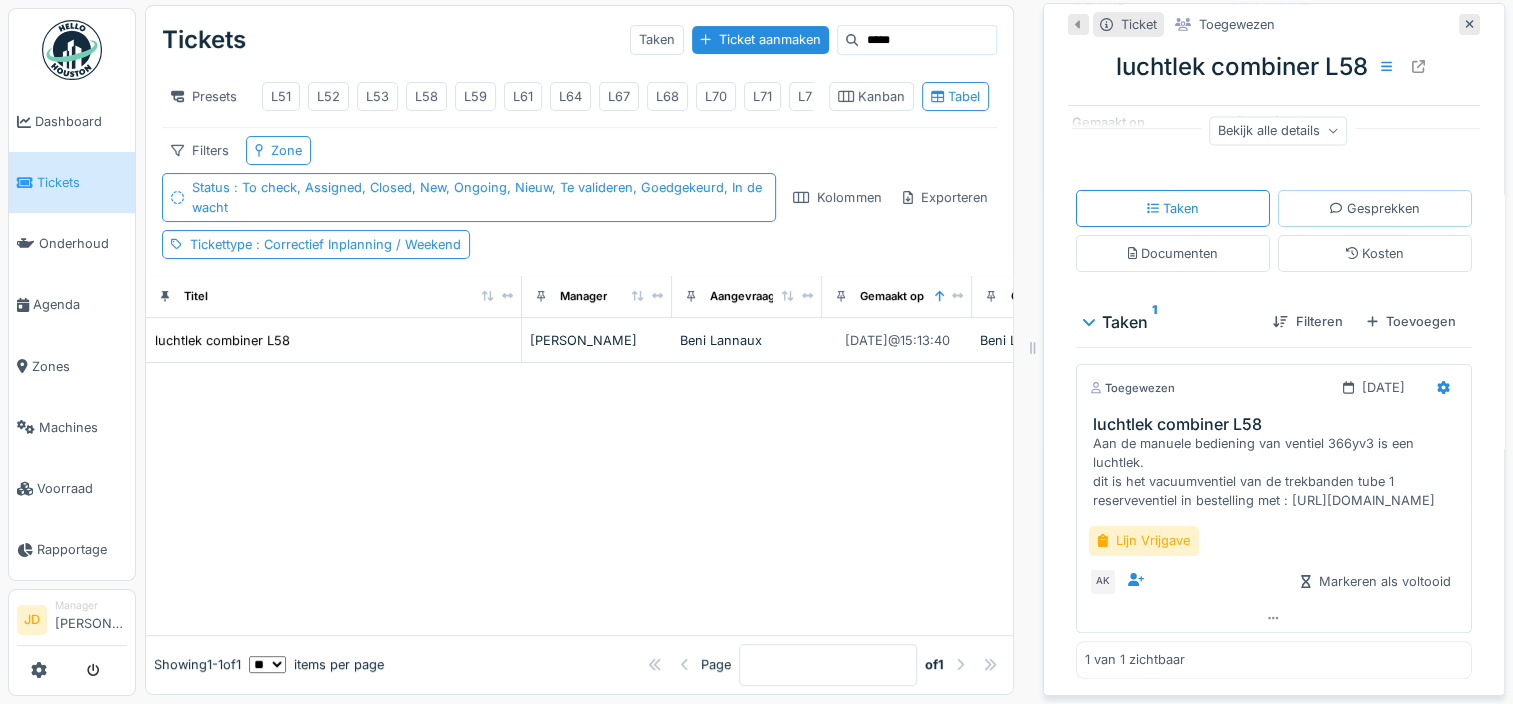 click on "Gesprekken" at bounding box center [1375, 208] 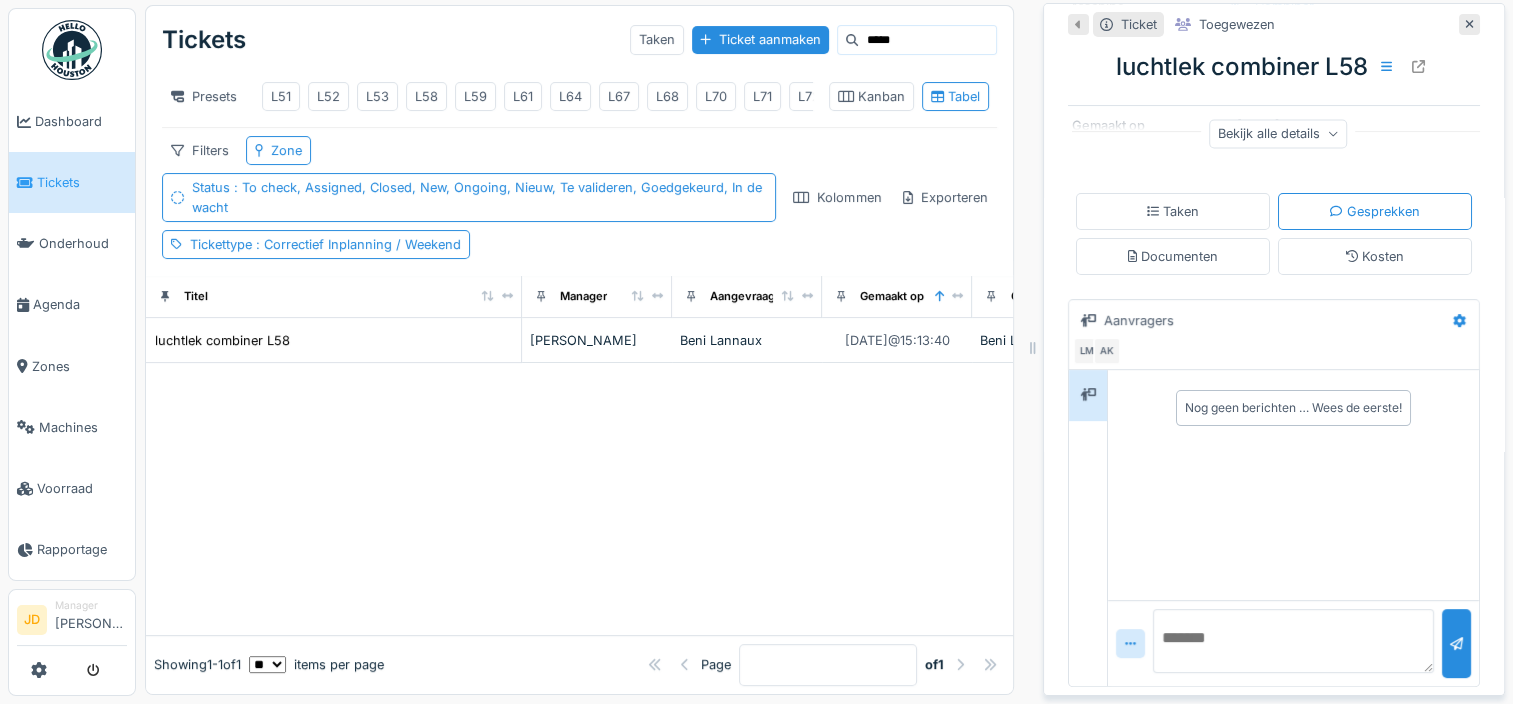 scroll, scrollTop: 334, scrollLeft: 0, axis: vertical 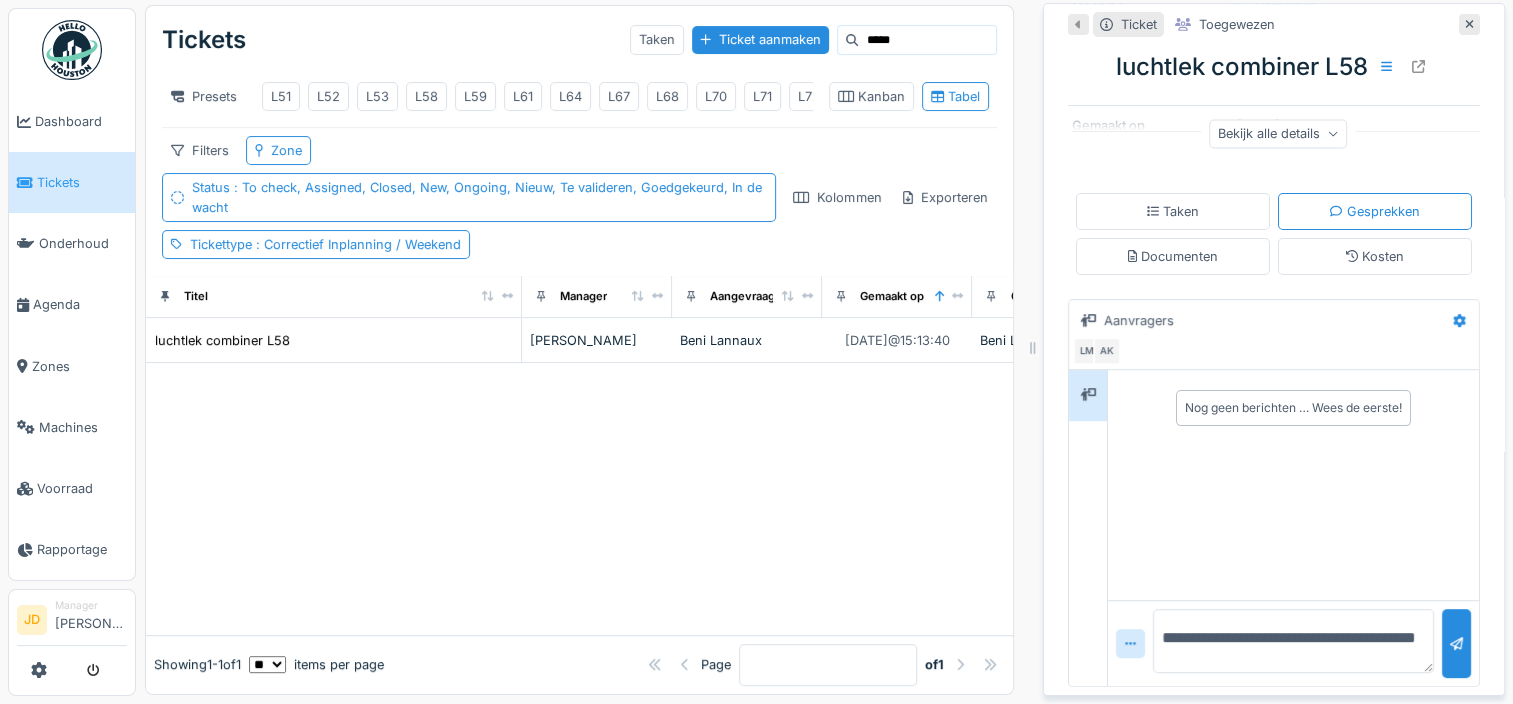type on "**********" 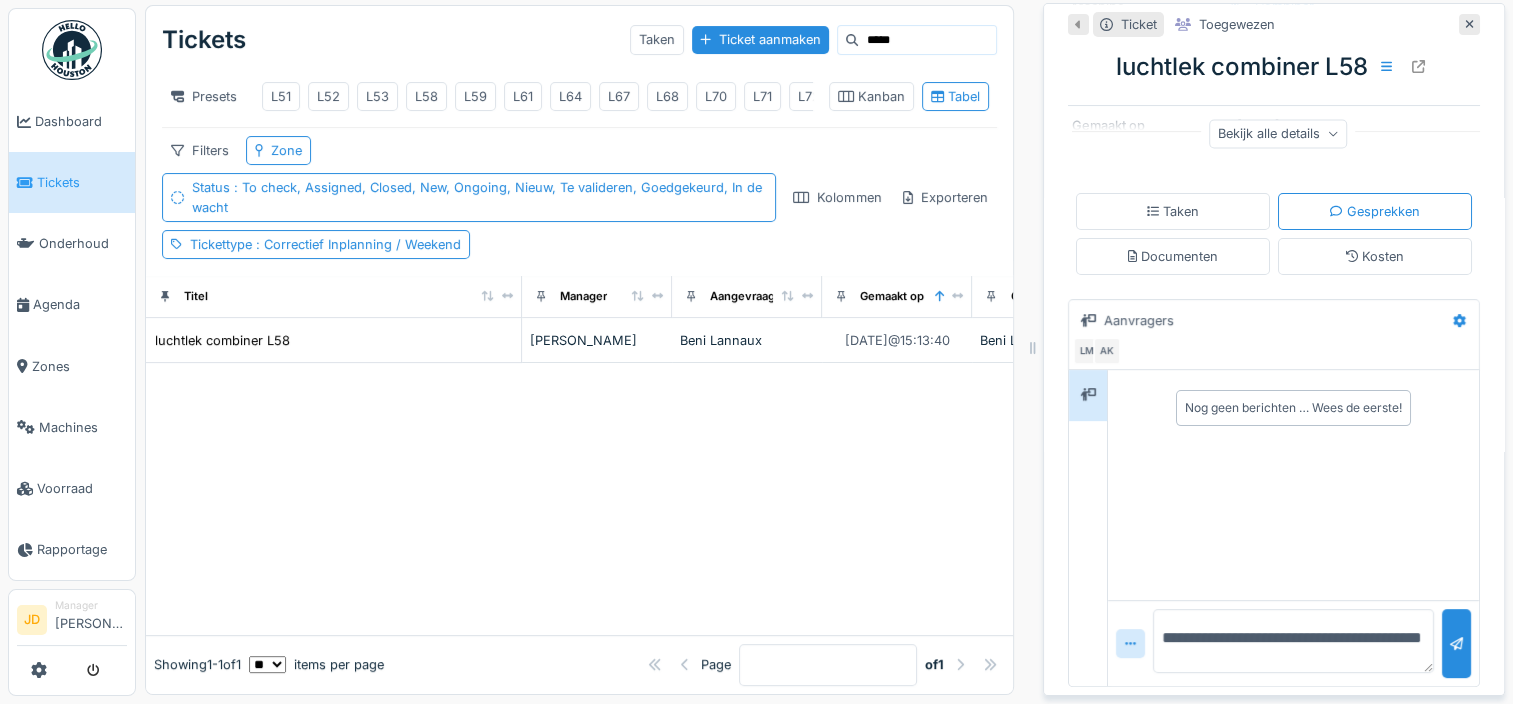scroll, scrollTop: 0, scrollLeft: 0, axis: both 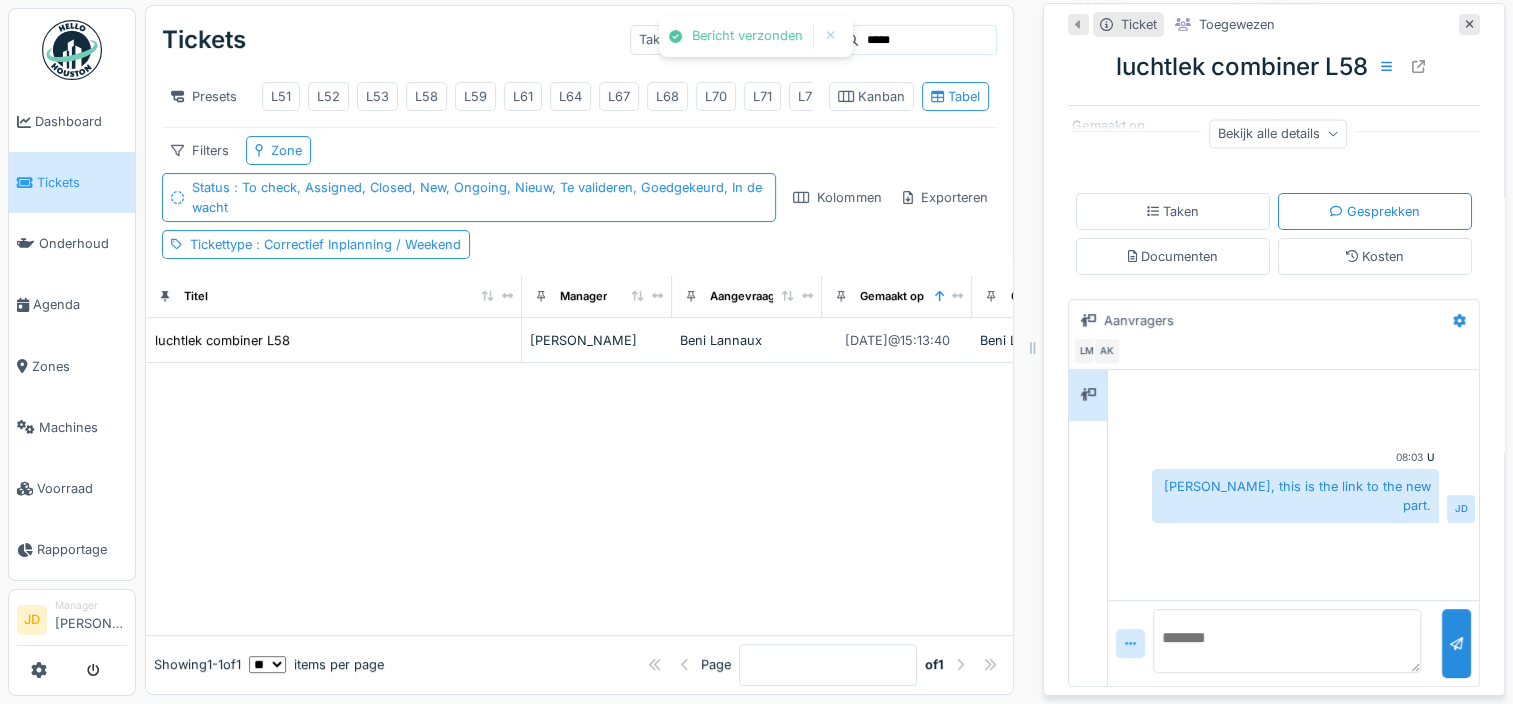 paste on "**********" 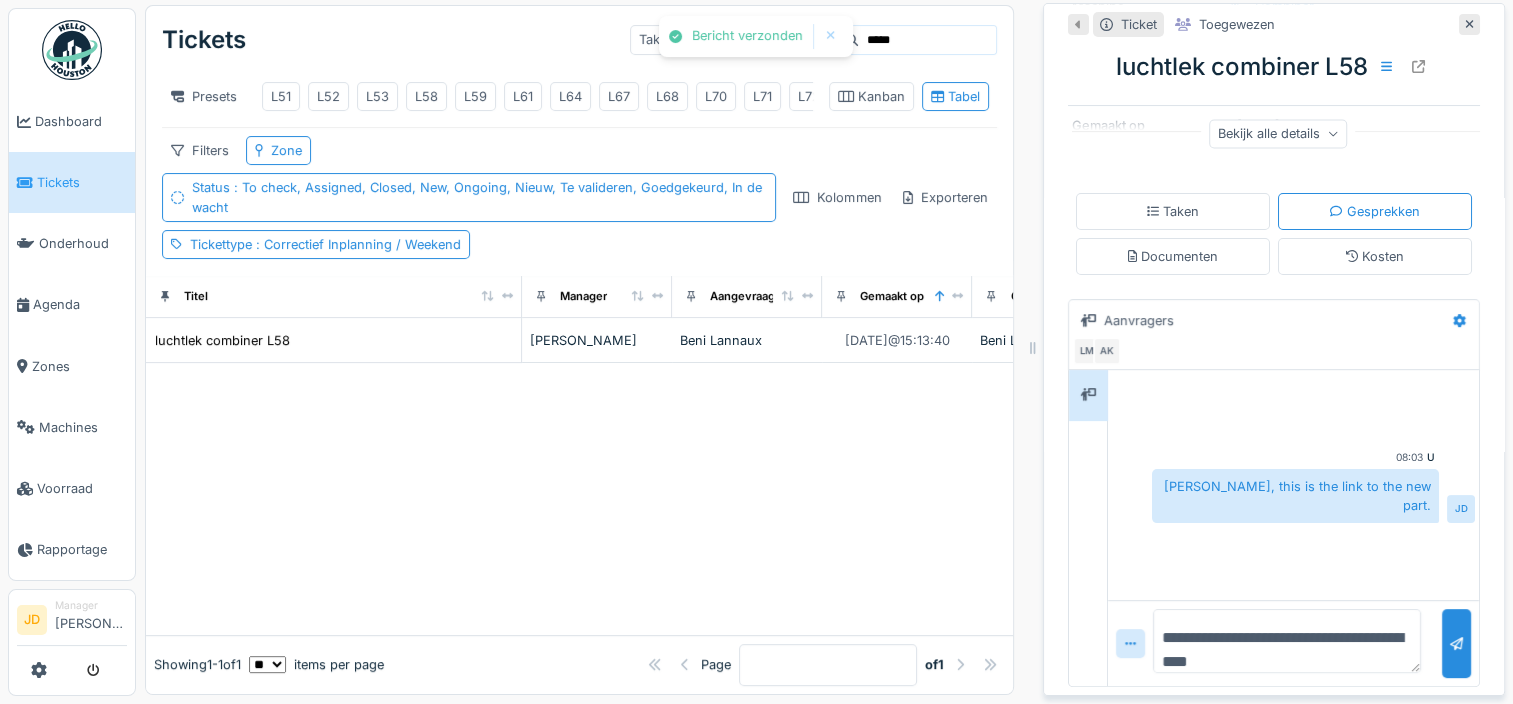 type on "**********" 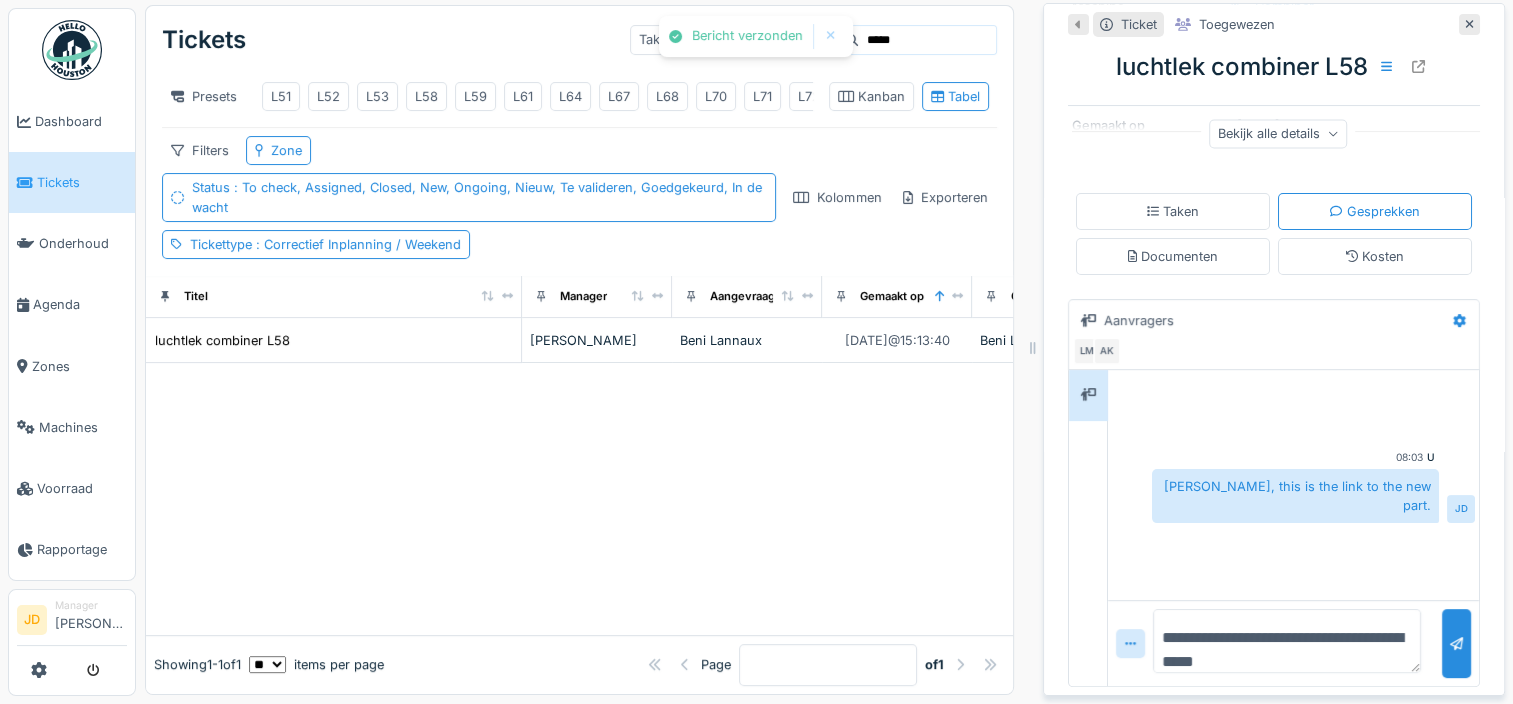 scroll, scrollTop: 0, scrollLeft: 0, axis: both 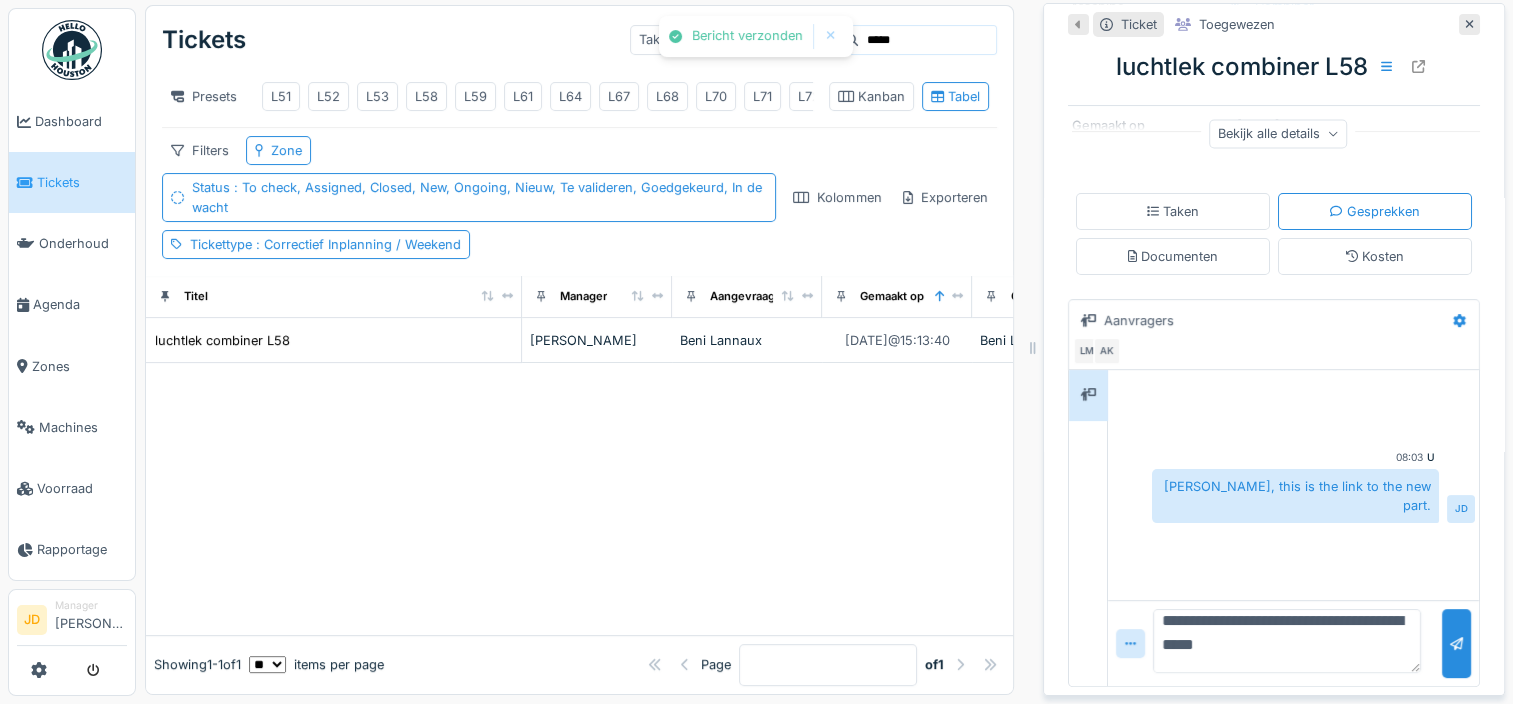 type 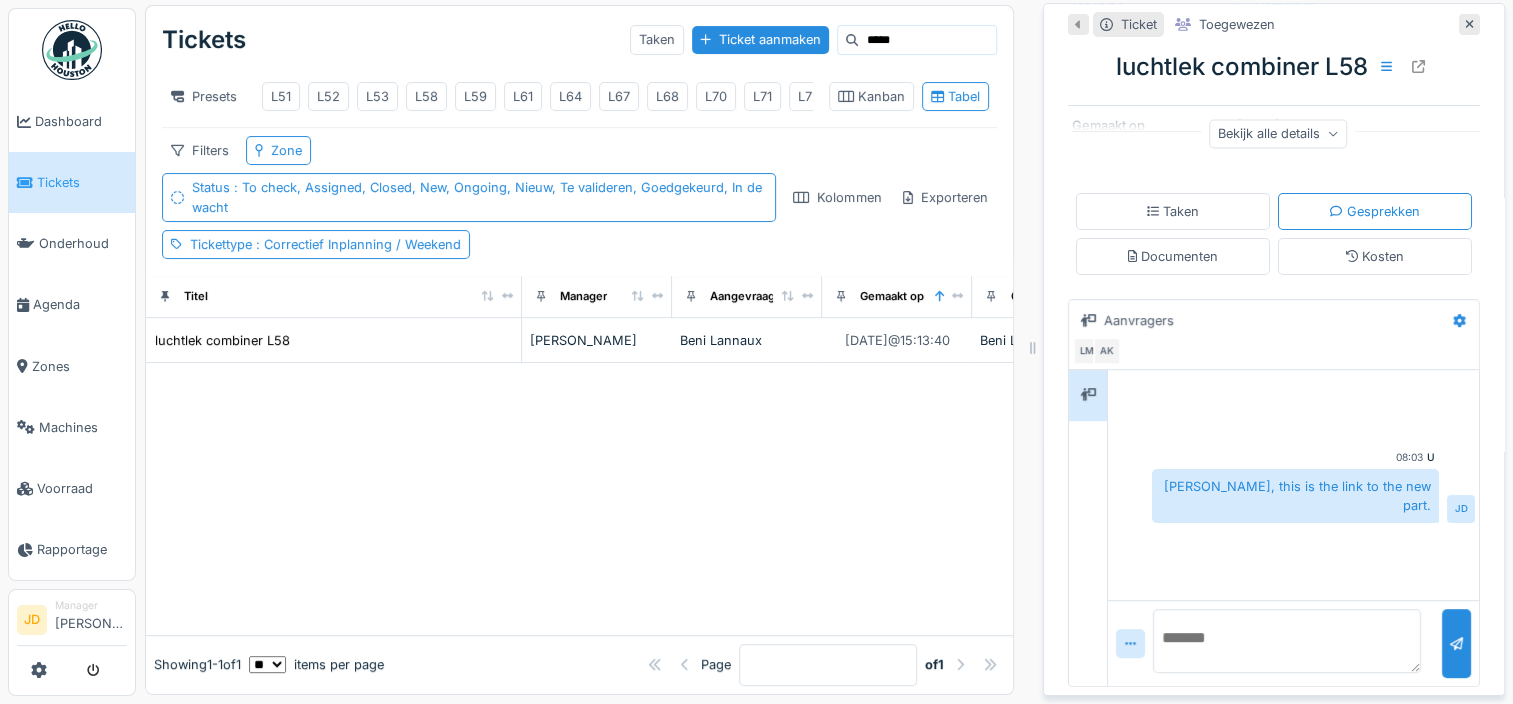 scroll, scrollTop: 0, scrollLeft: 0, axis: both 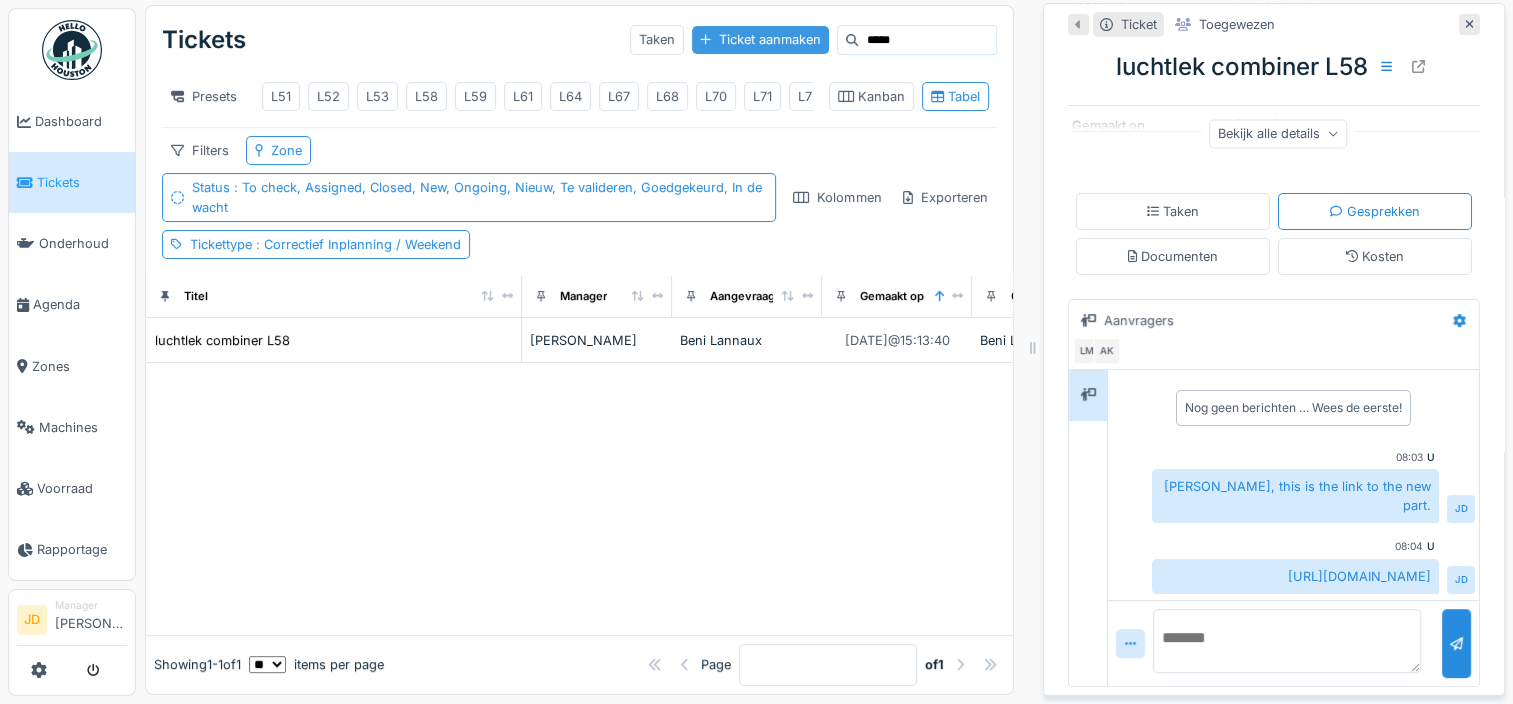 click on "Ticket aanmaken" at bounding box center (760, 39) 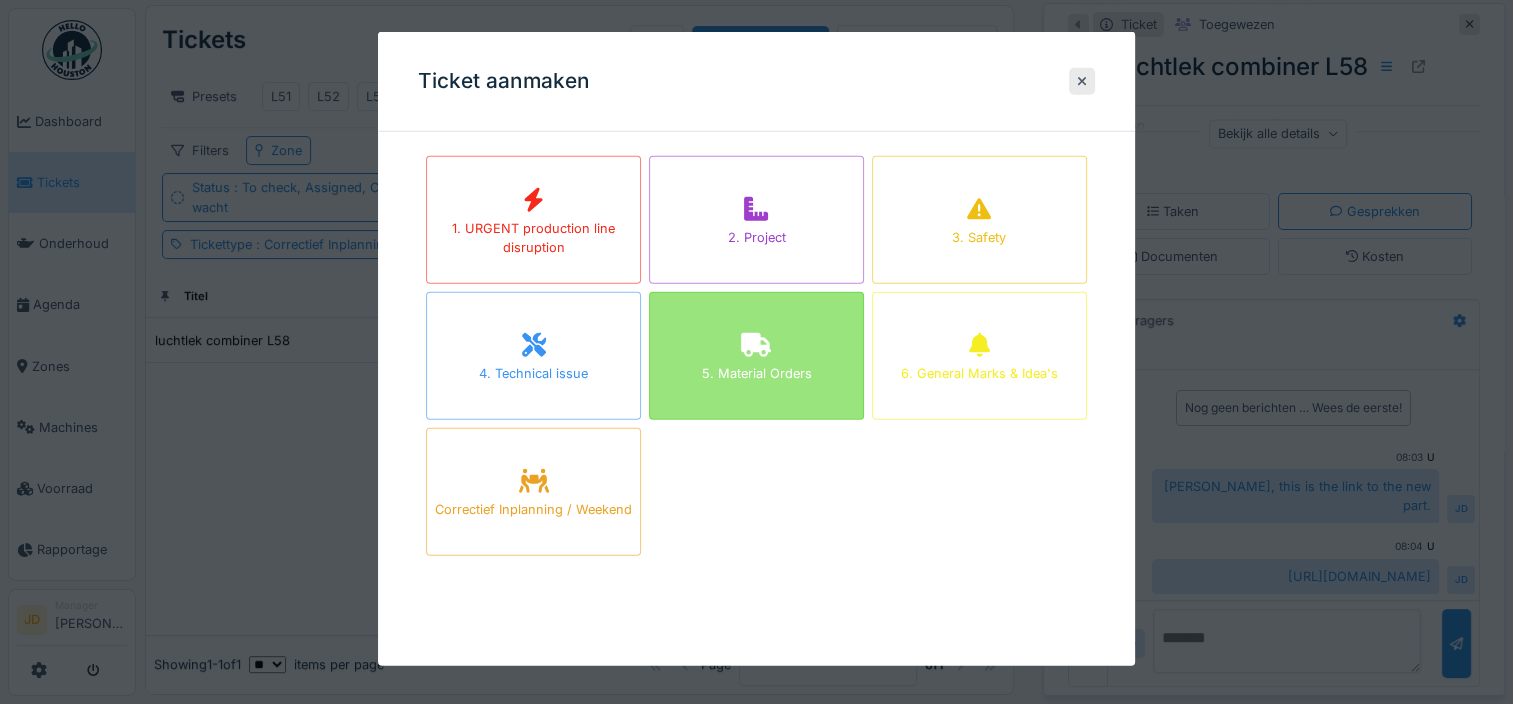 click on "5. Material Orders" at bounding box center [756, 356] 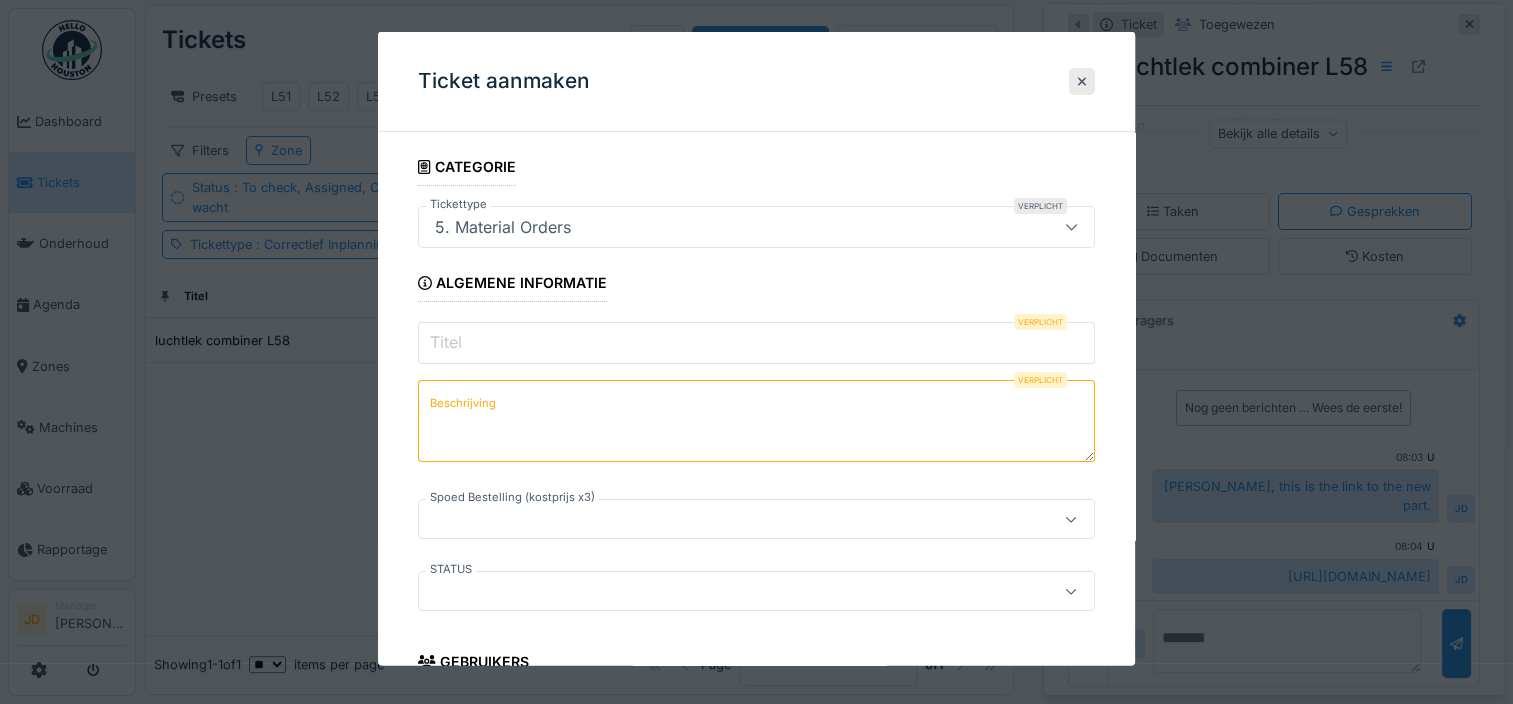 click on "Titel" at bounding box center [756, 343] 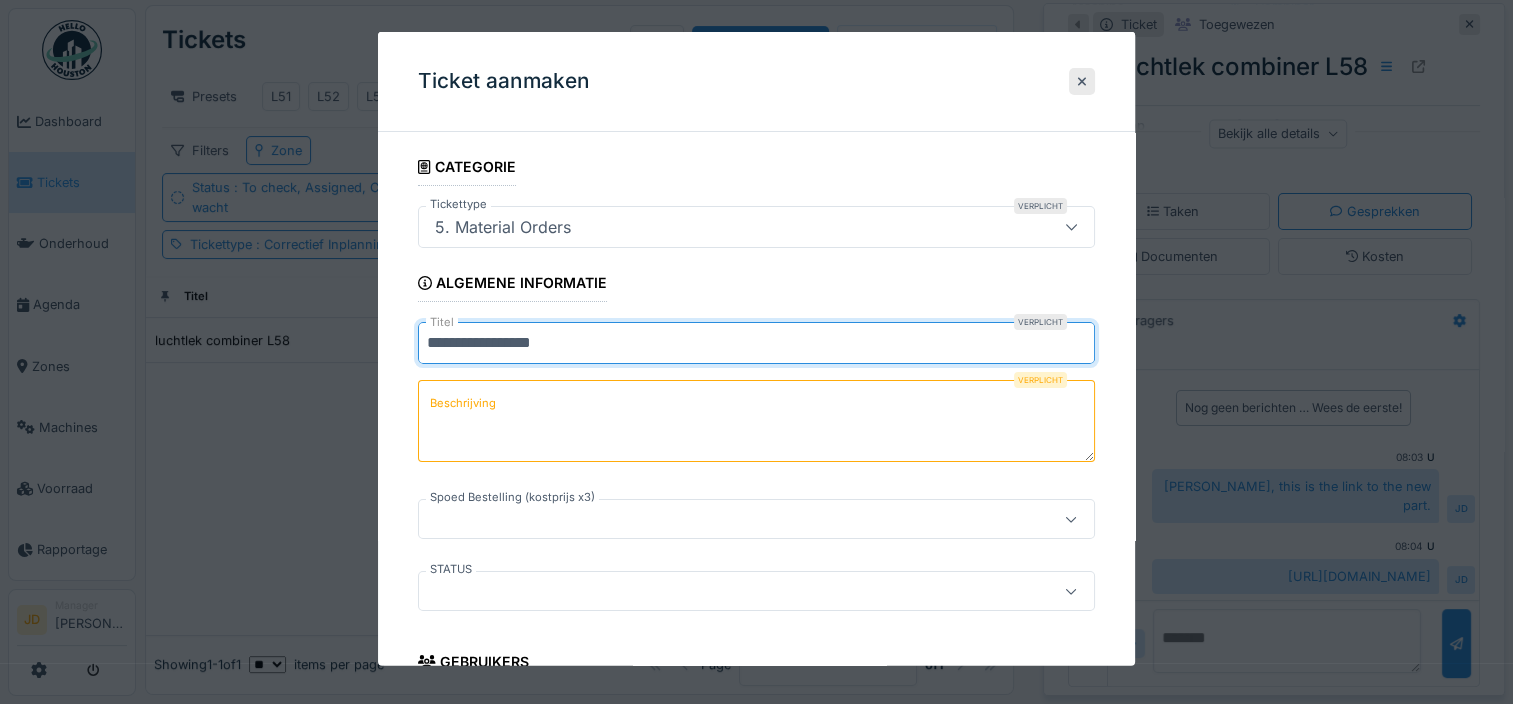 type on "**********" 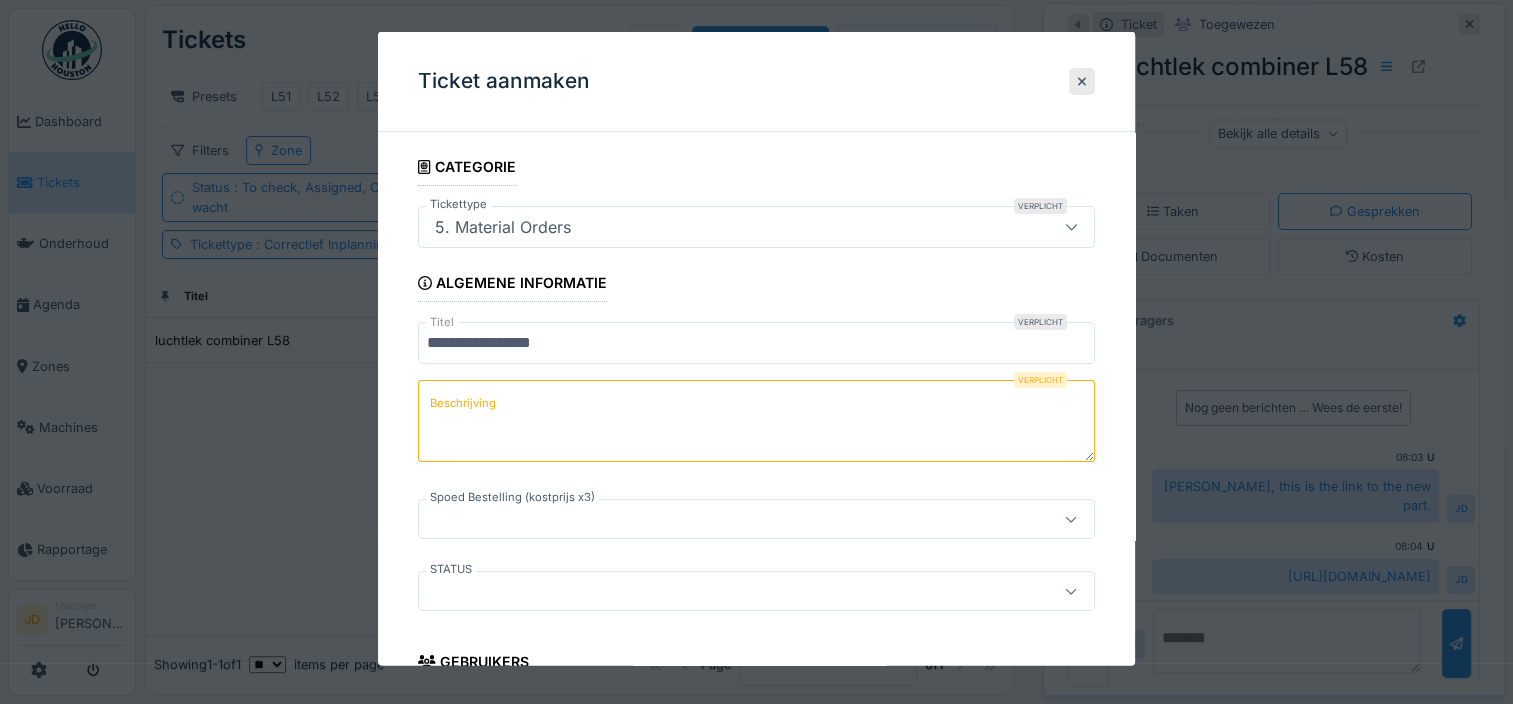 drag, startPoint x: 575, startPoint y: 410, endPoint x: 619, endPoint y: 474, distance: 77.665955 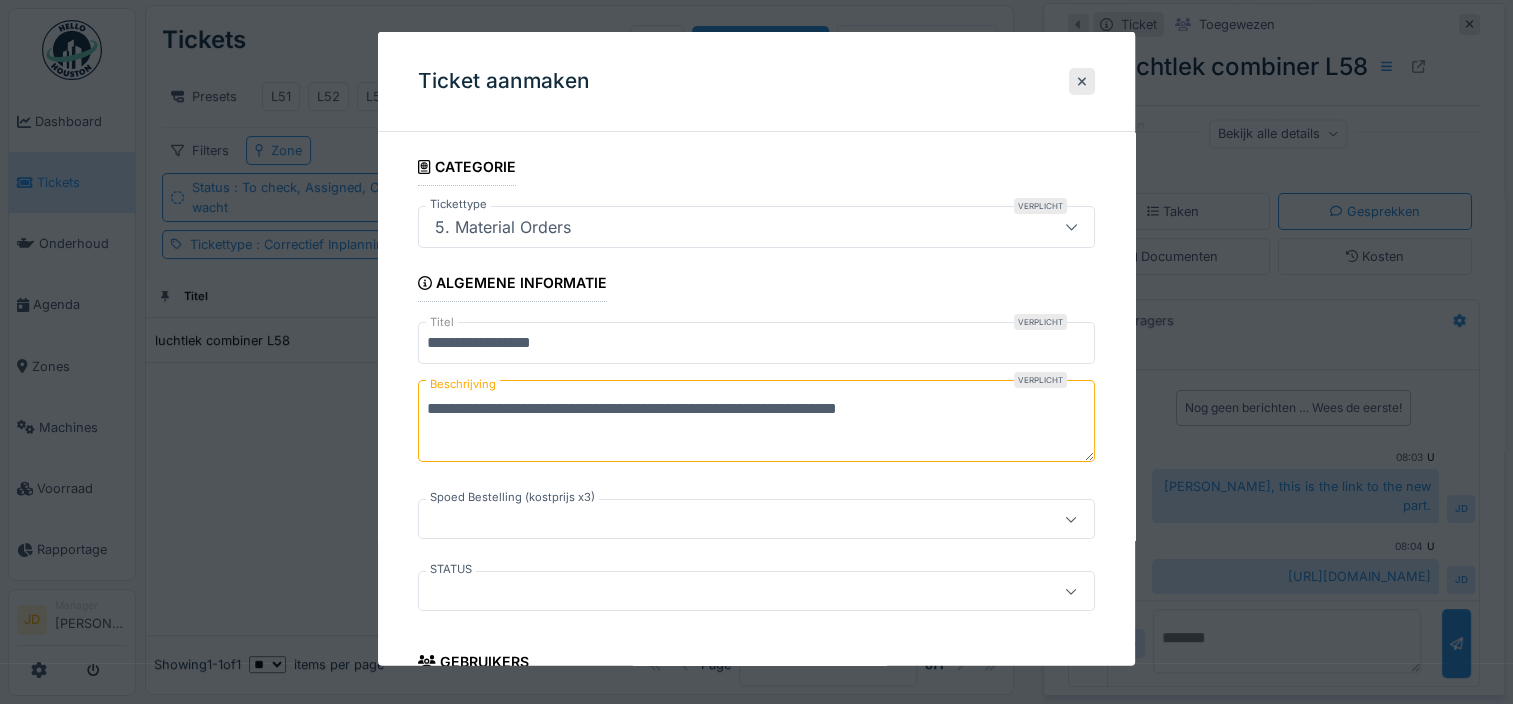 paste on "**********" 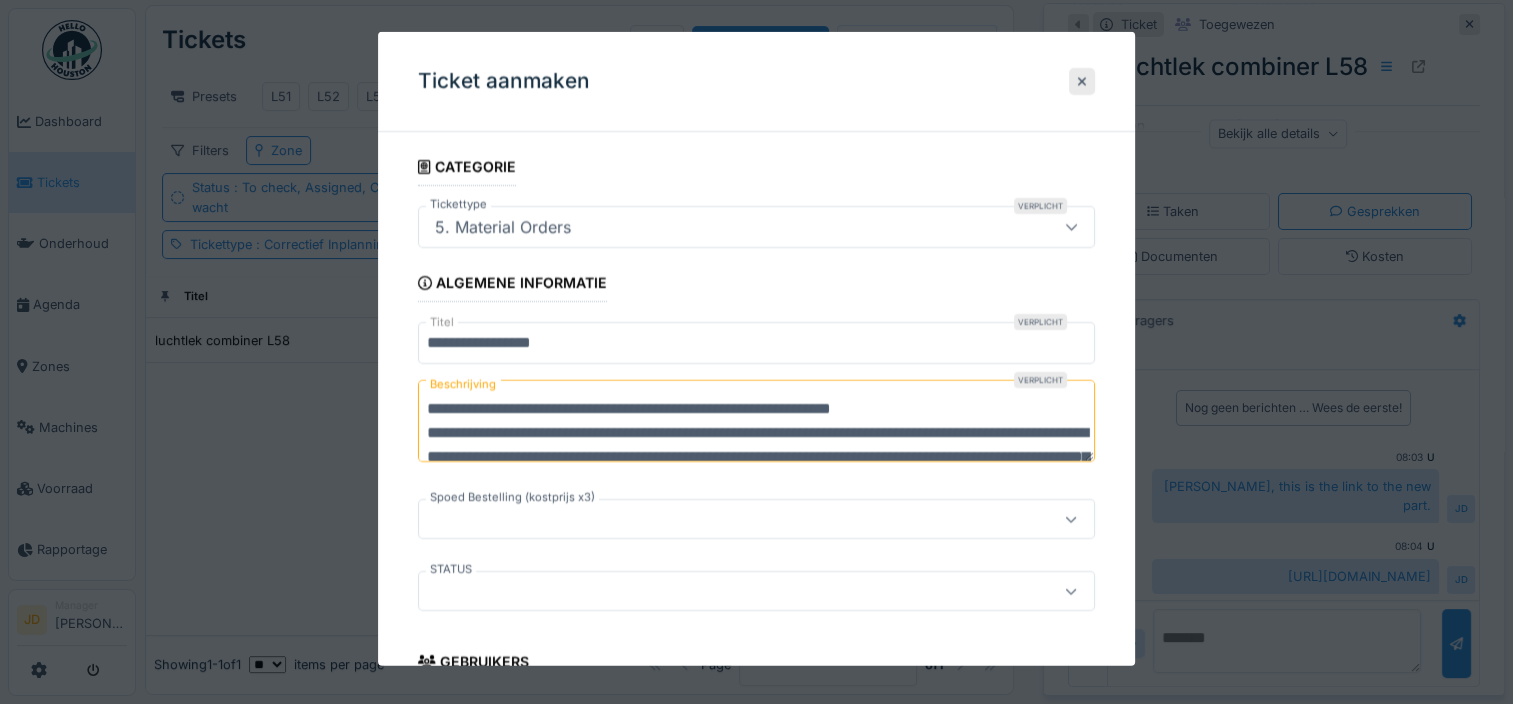 scroll, scrollTop: 102, scrollLeft: 0, axis: vertical 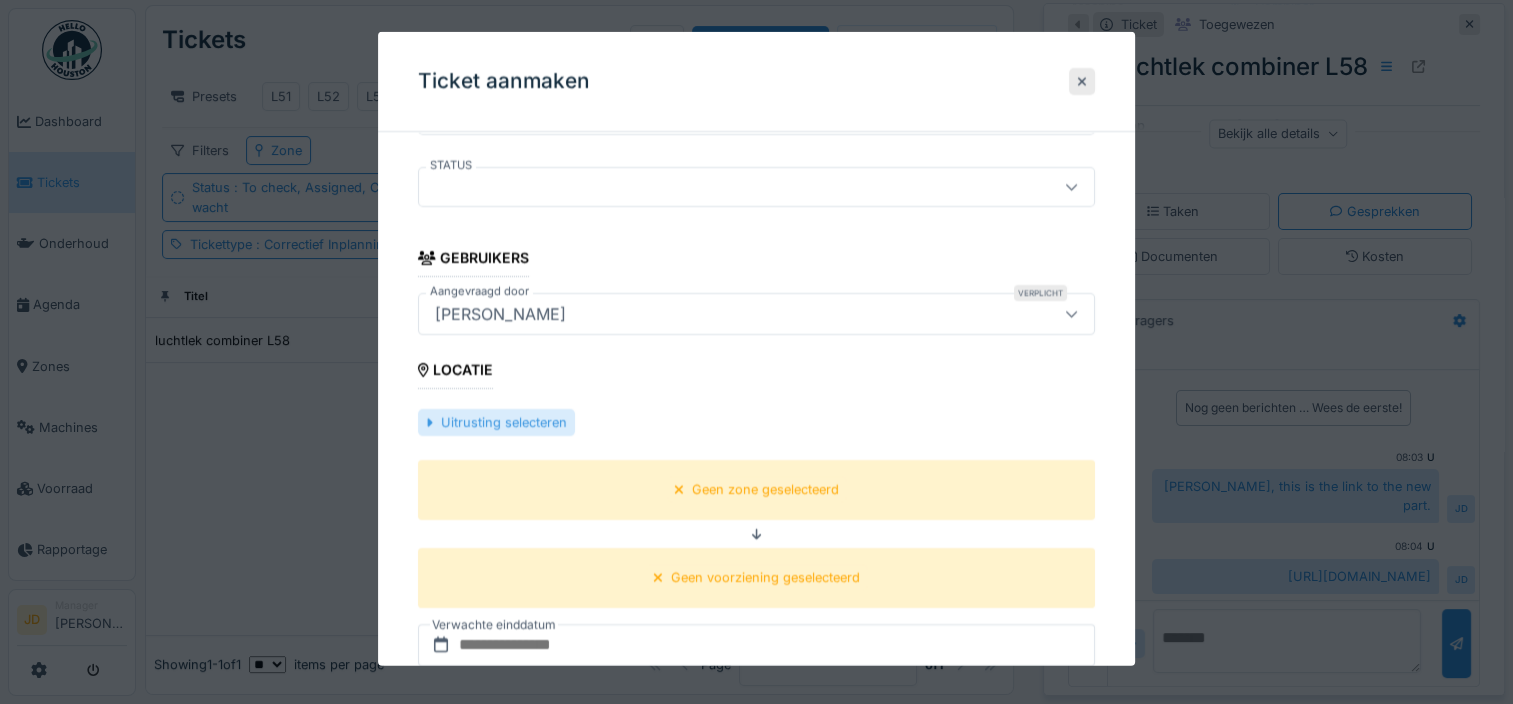 type on "**********" 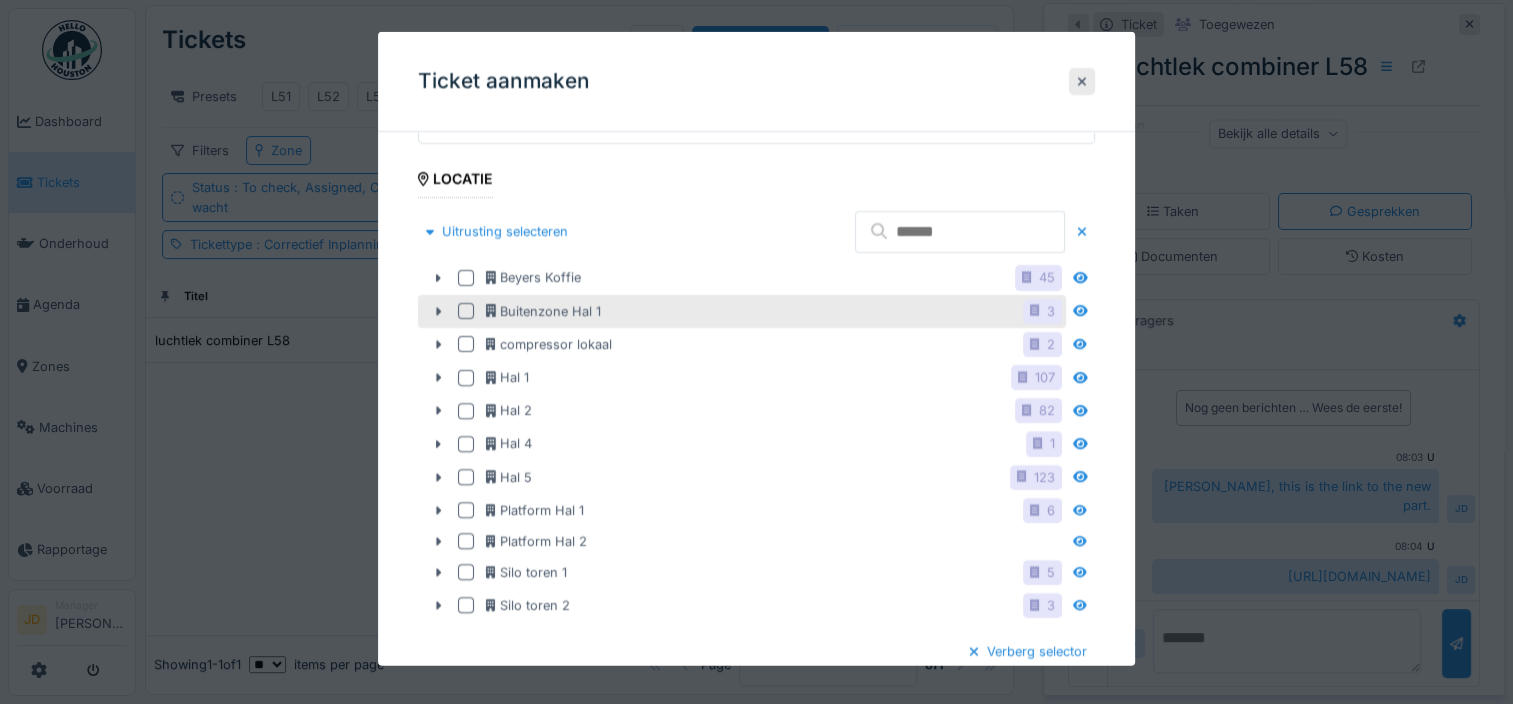 scroll, scrollTop: 607, scrollLeft: 0, axis: vertical 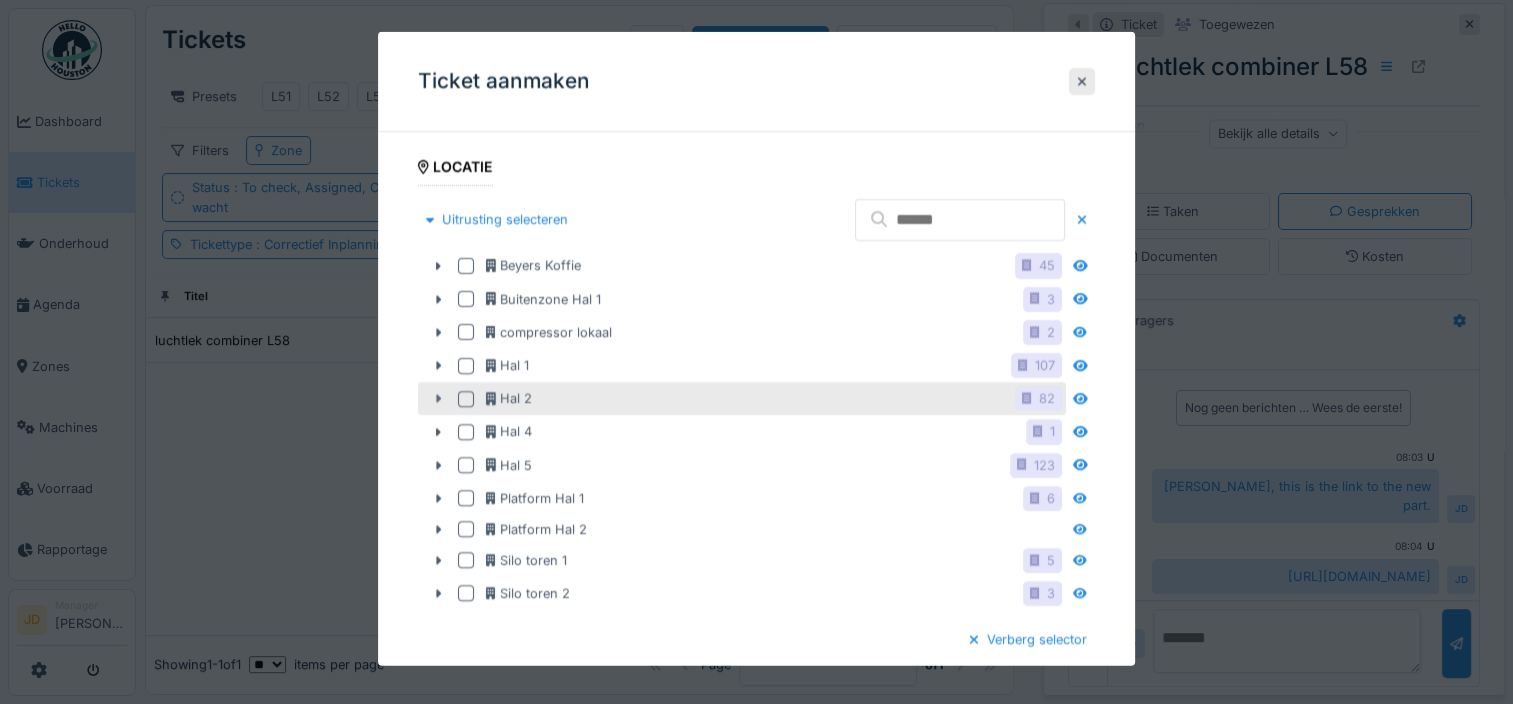 click 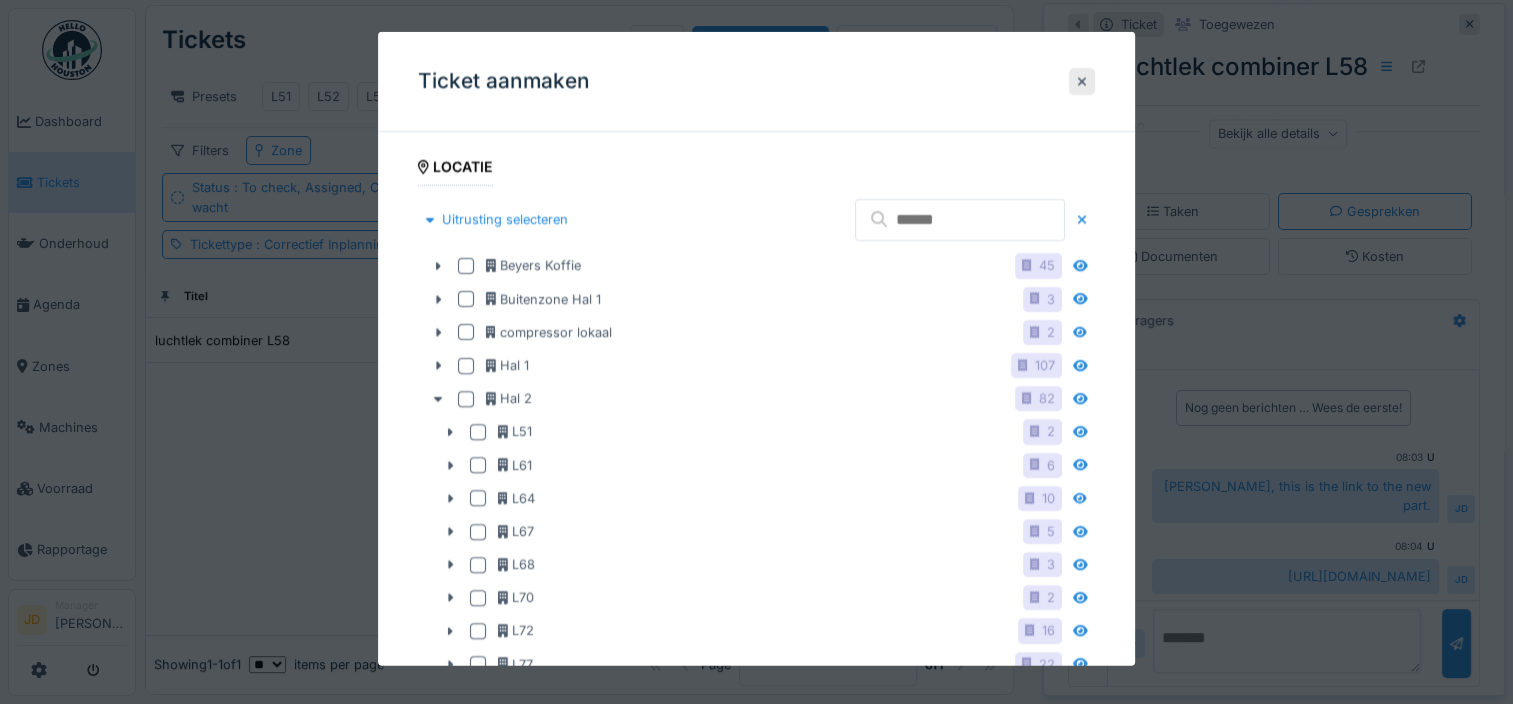 scroll, scrollTop: 731, scrollLeft: 0, axis: vertical 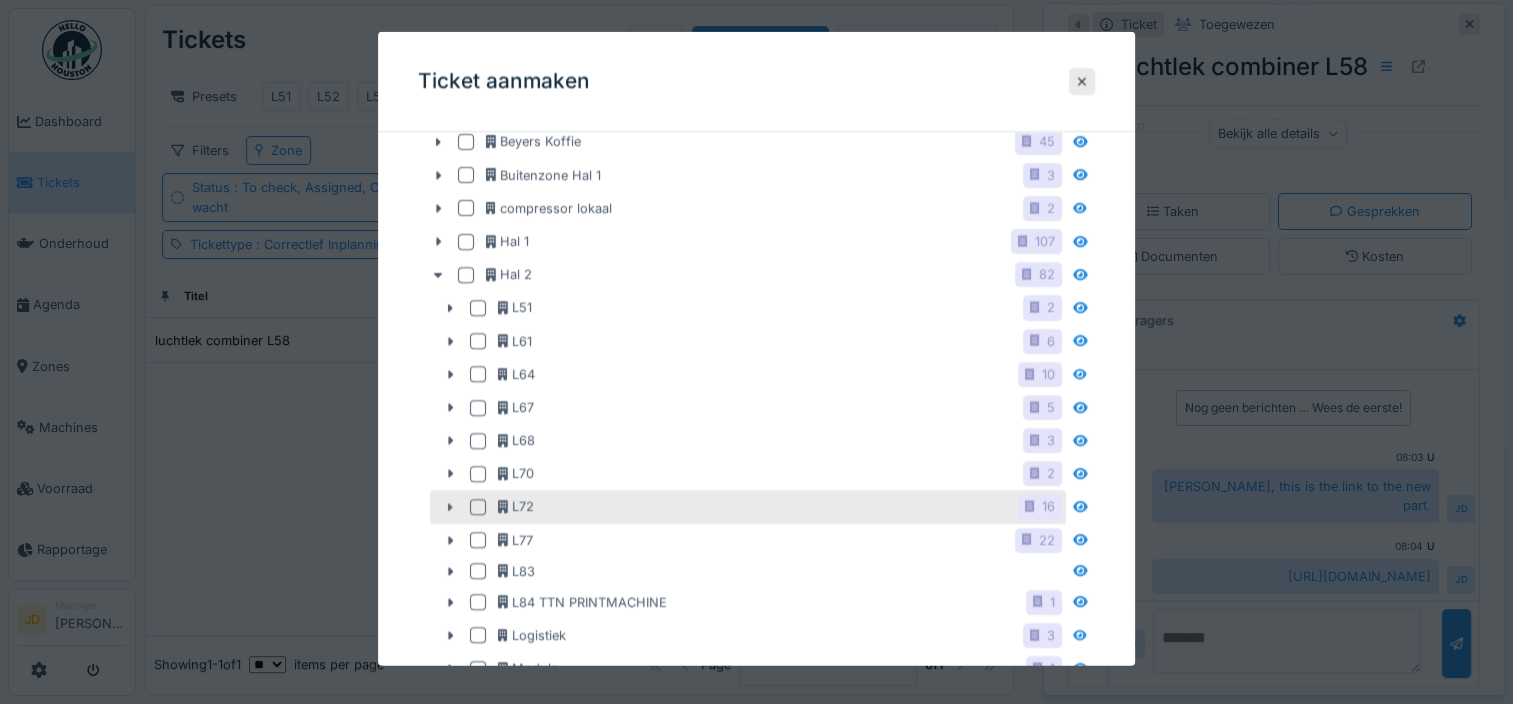 click 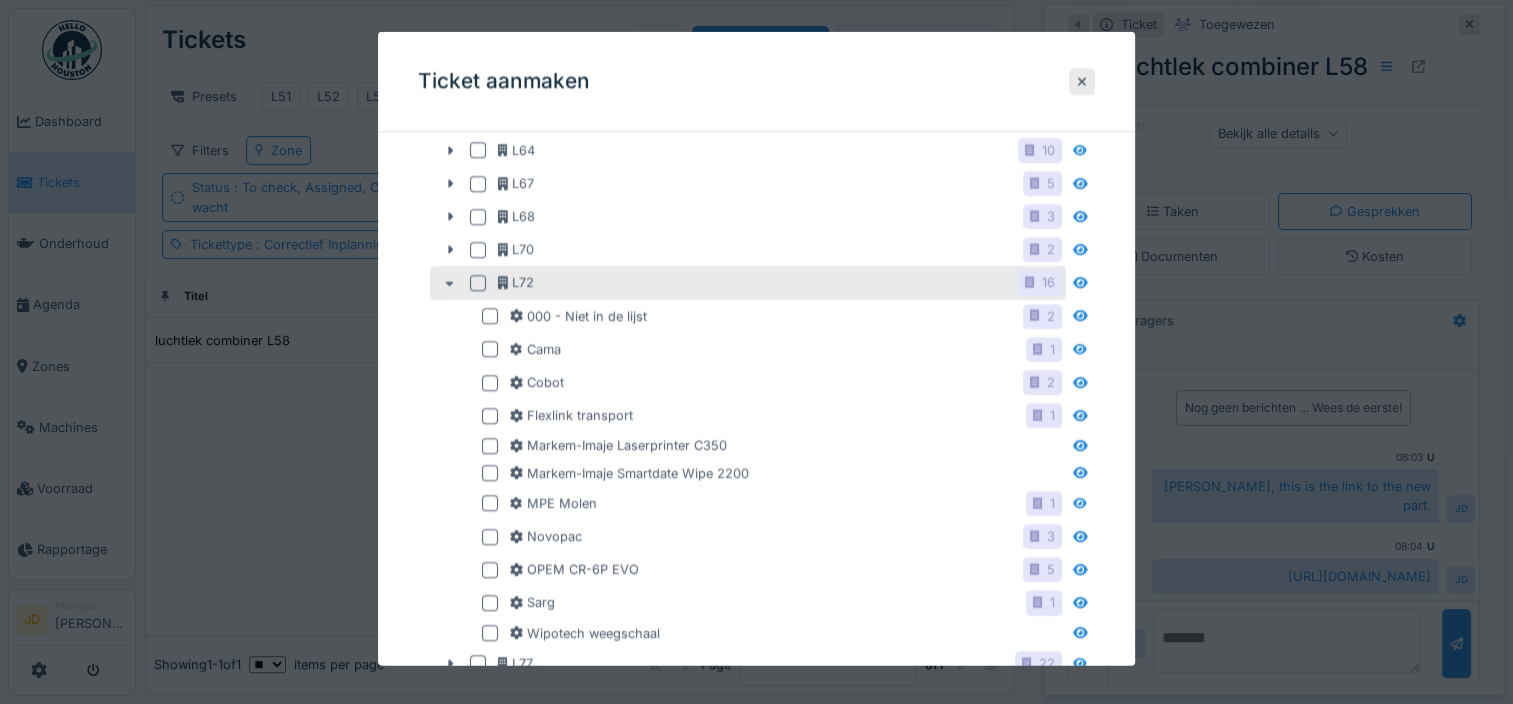 scroll, scrollTop: 954, scrollLeft: 0, axis: vertical 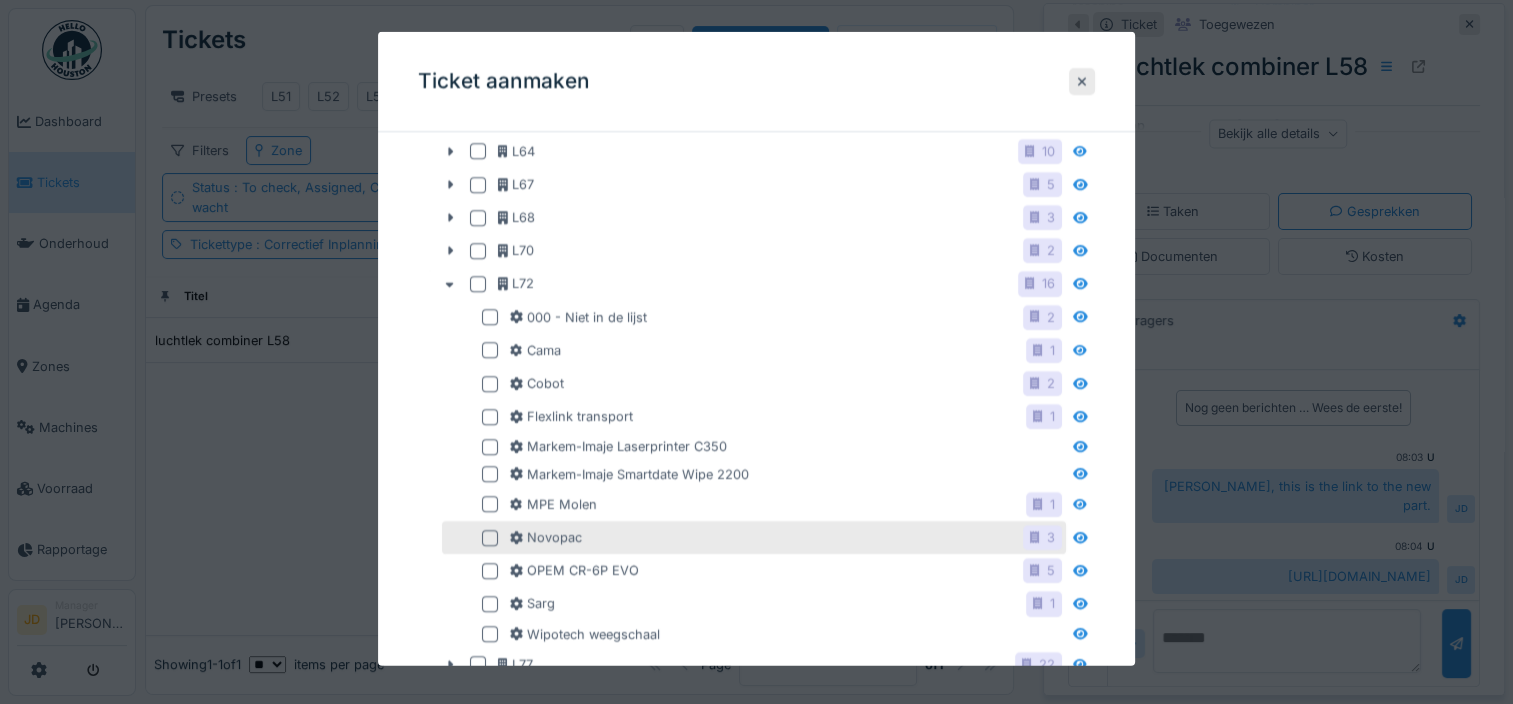 click at bounding box center [490, 537] 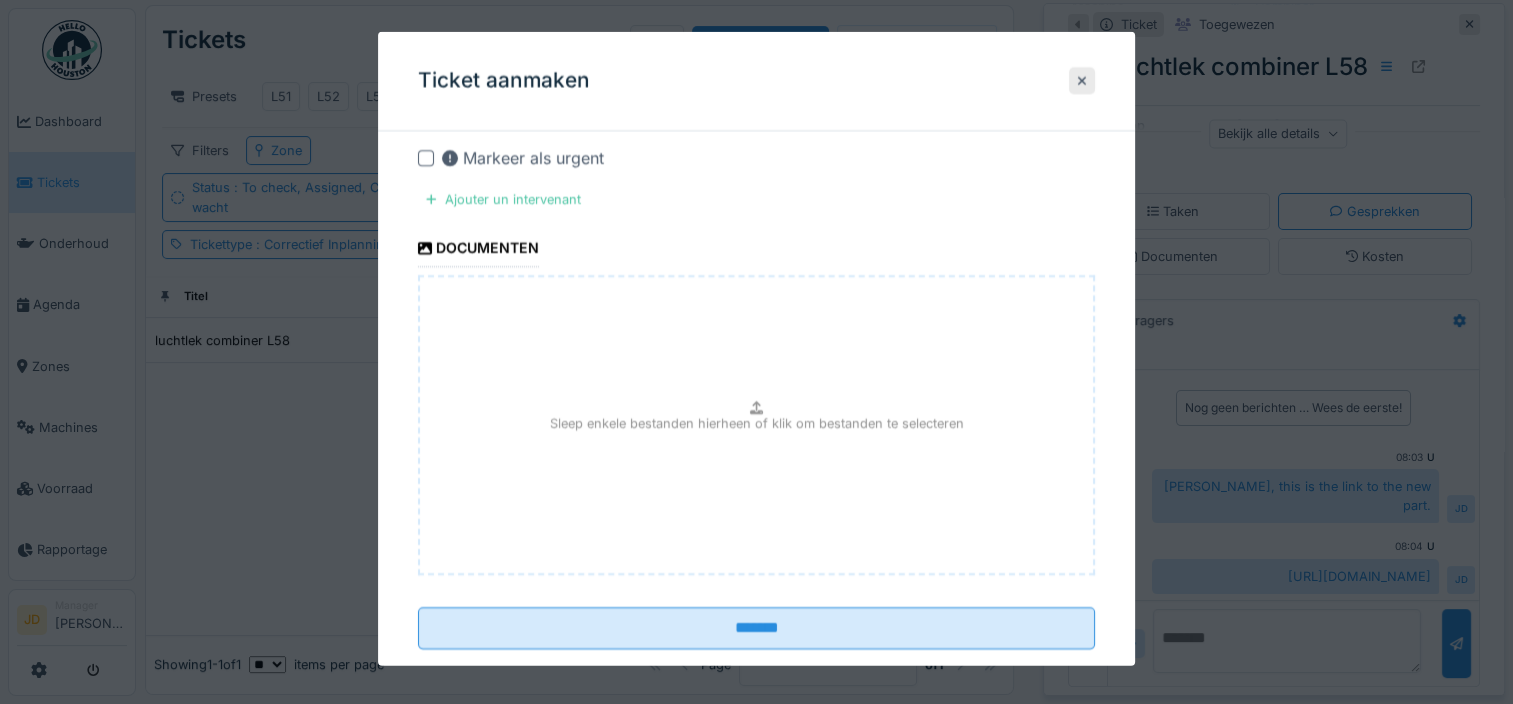 scroll, scrollTop: 2245, scrollLeft: 0, axis: vertical 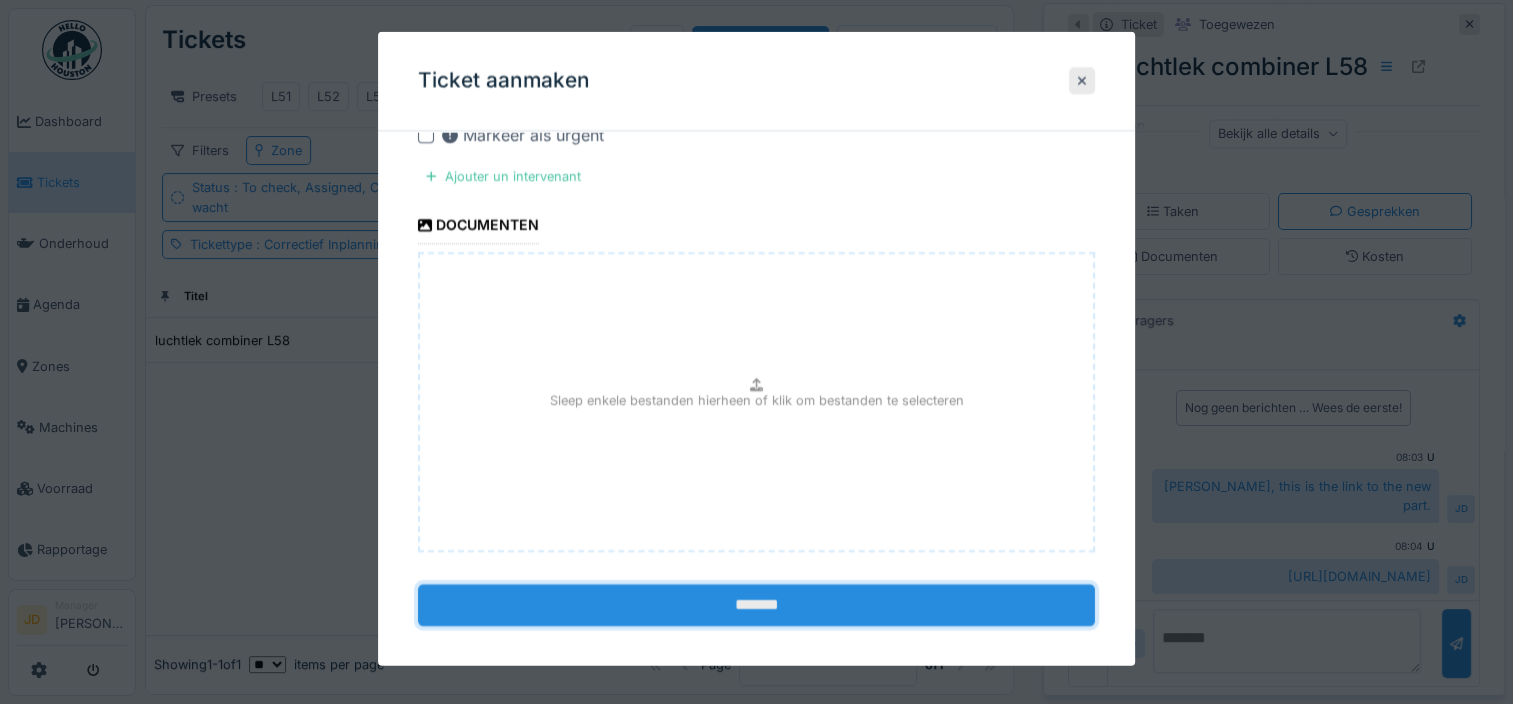 click on "*******" at bounding box center (756, 606) 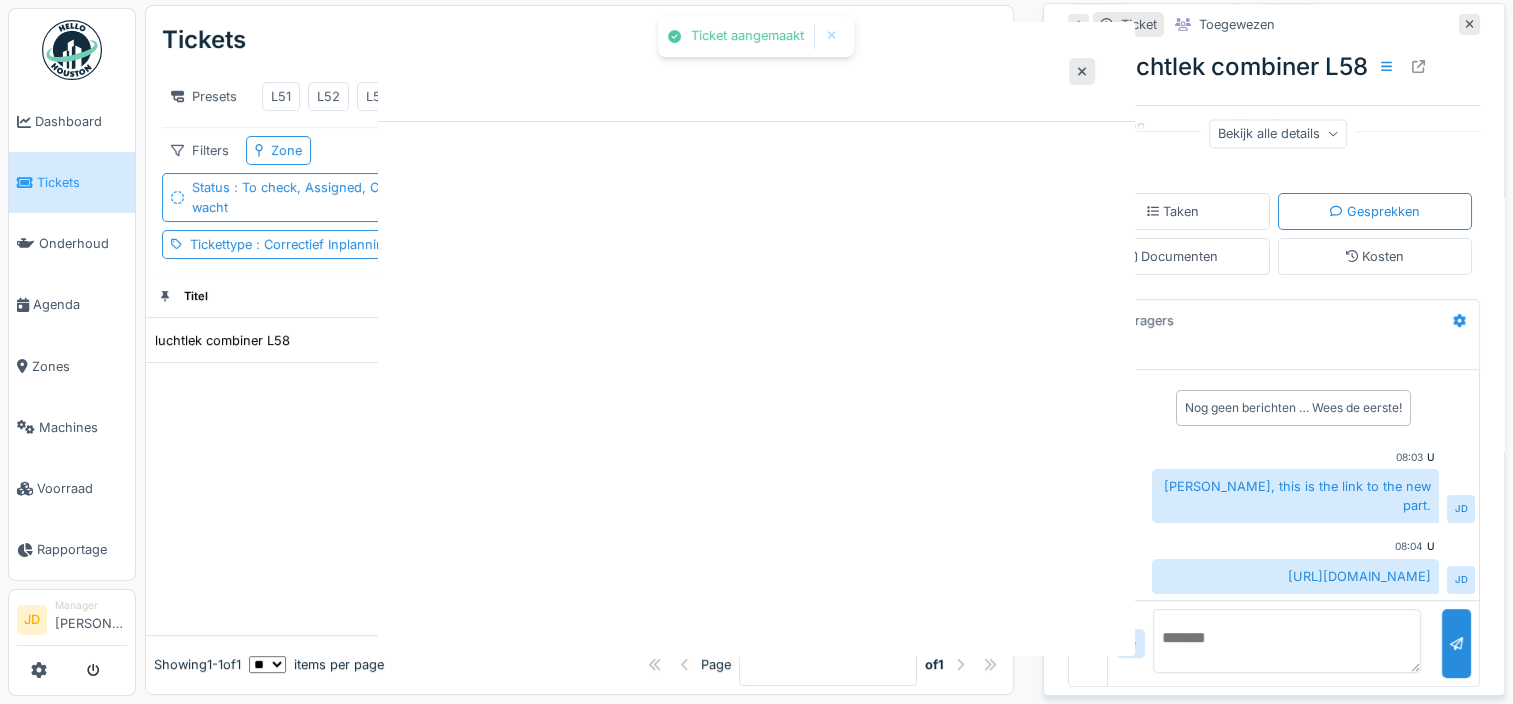 scroll, scrollTop: 0, scrollLeft: 0, axis: both 